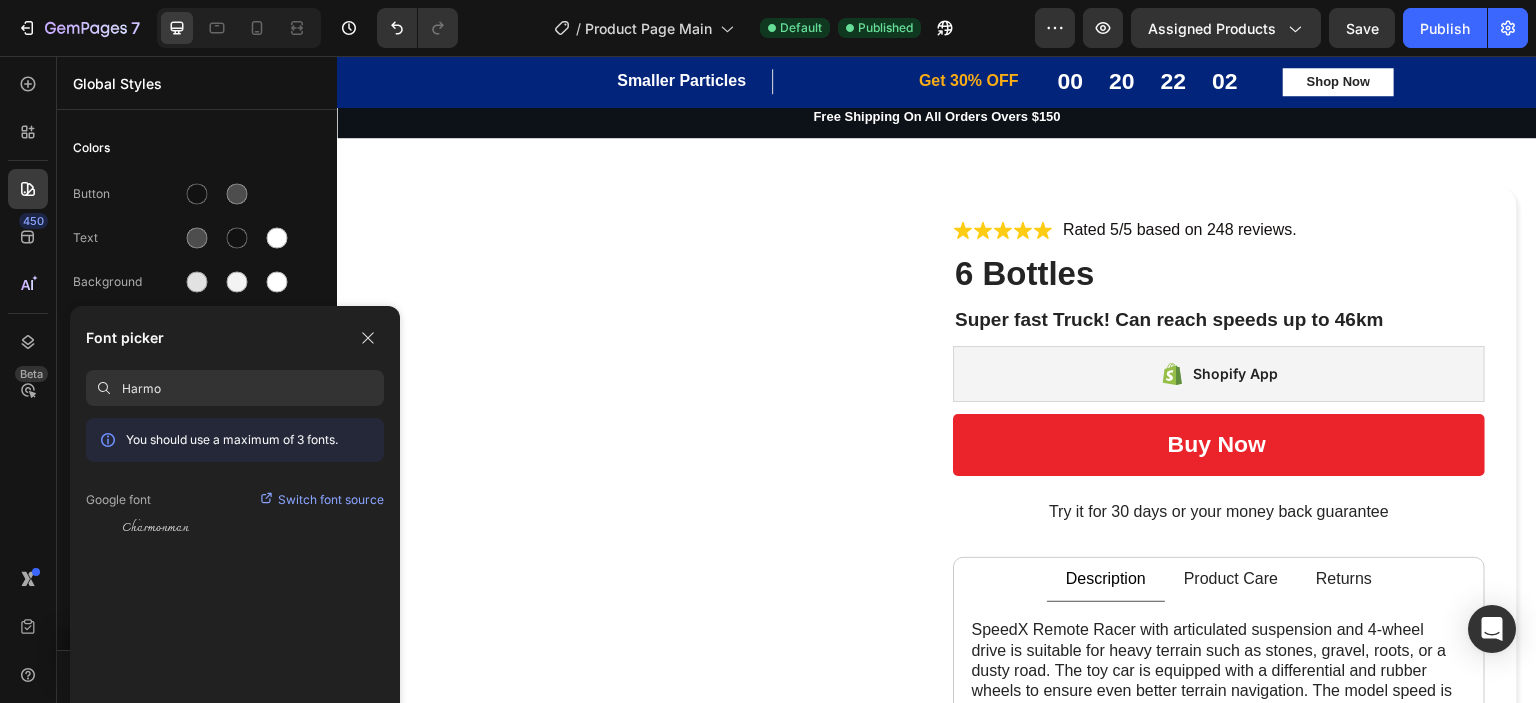 scroll, scrollTop: 0, scrollLeft: 0, axis: both 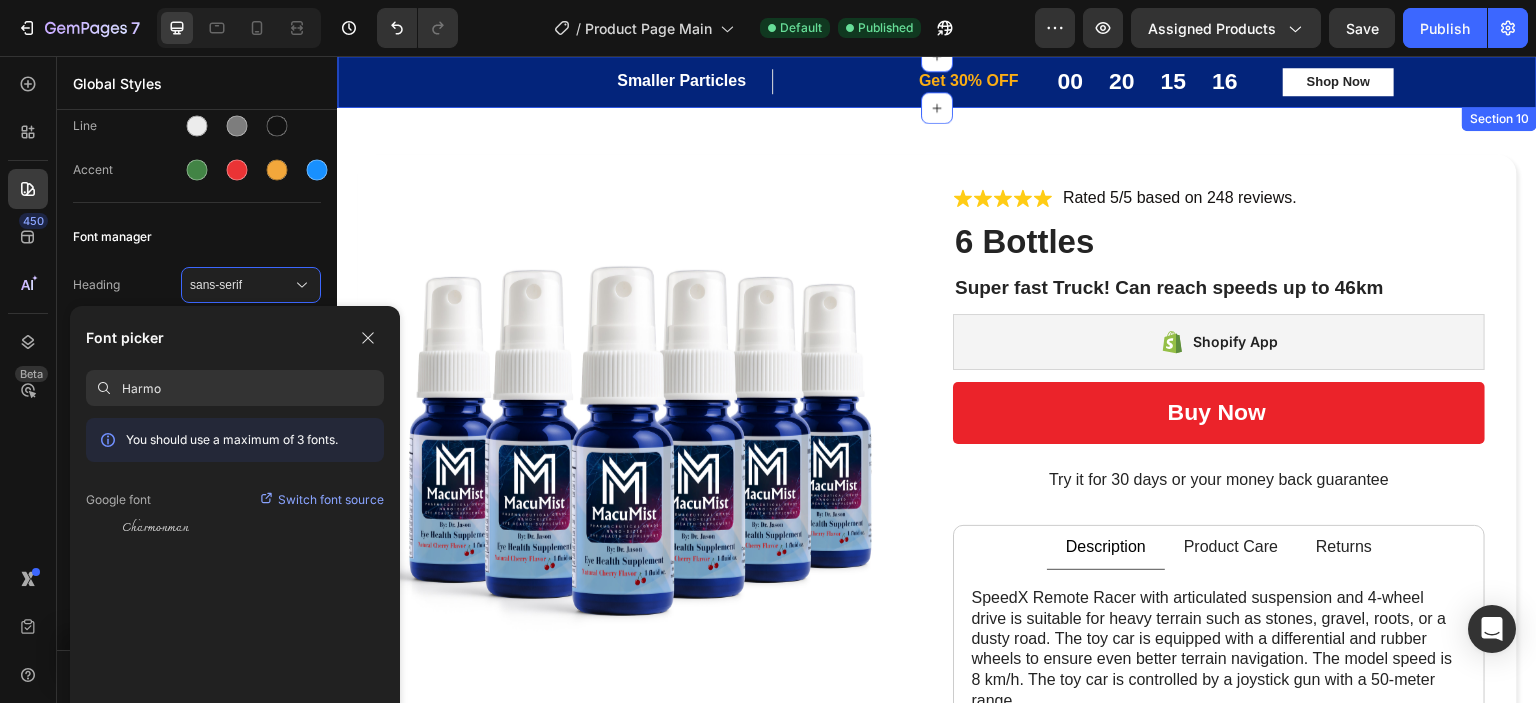 click on "Smaller Particles Heading Row Get 30% OFF Heading Row Row 00 20 15 16 CountDown Timer Shop Now Button Row Row Section 10" at bounding box center [937, 82] 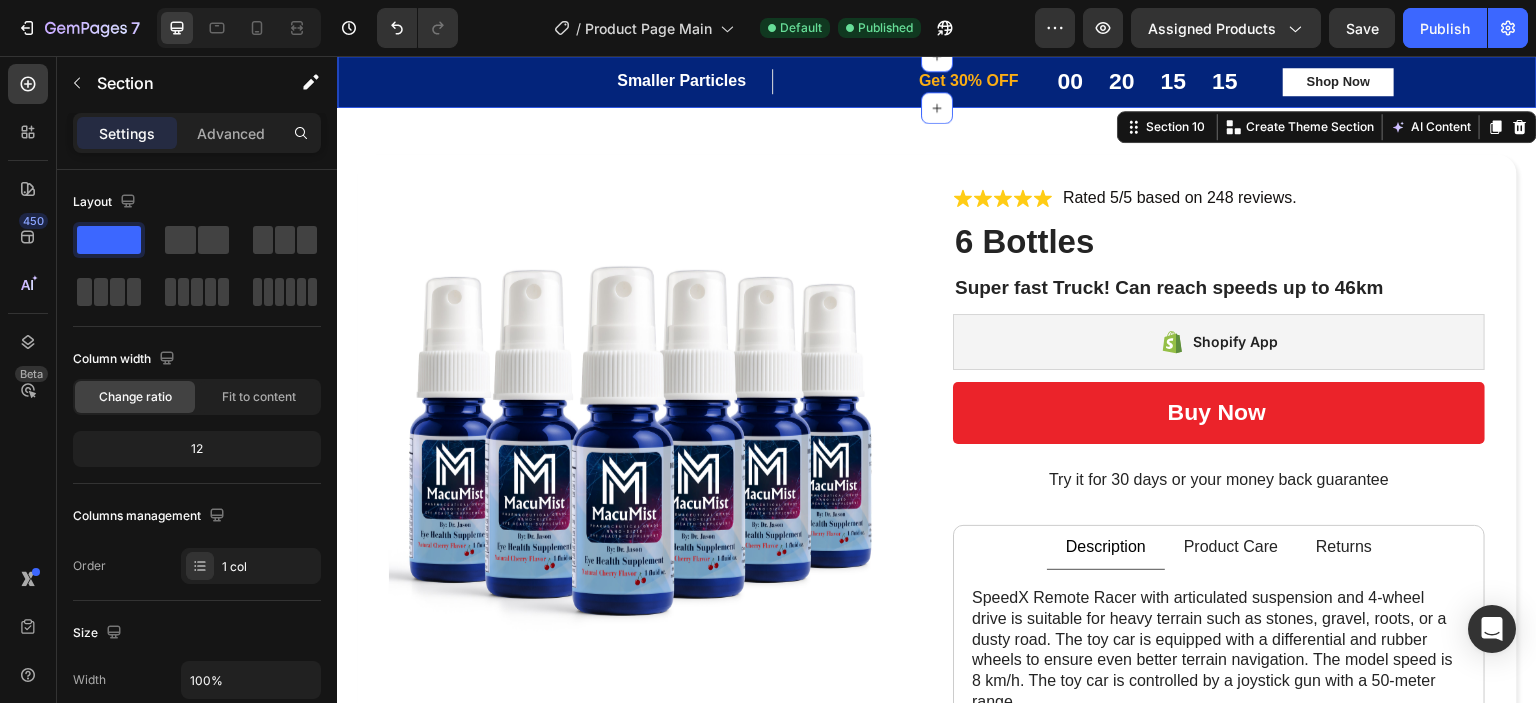 scroll, scrollTop: 371, scrollLeft: 0, axis: vertical 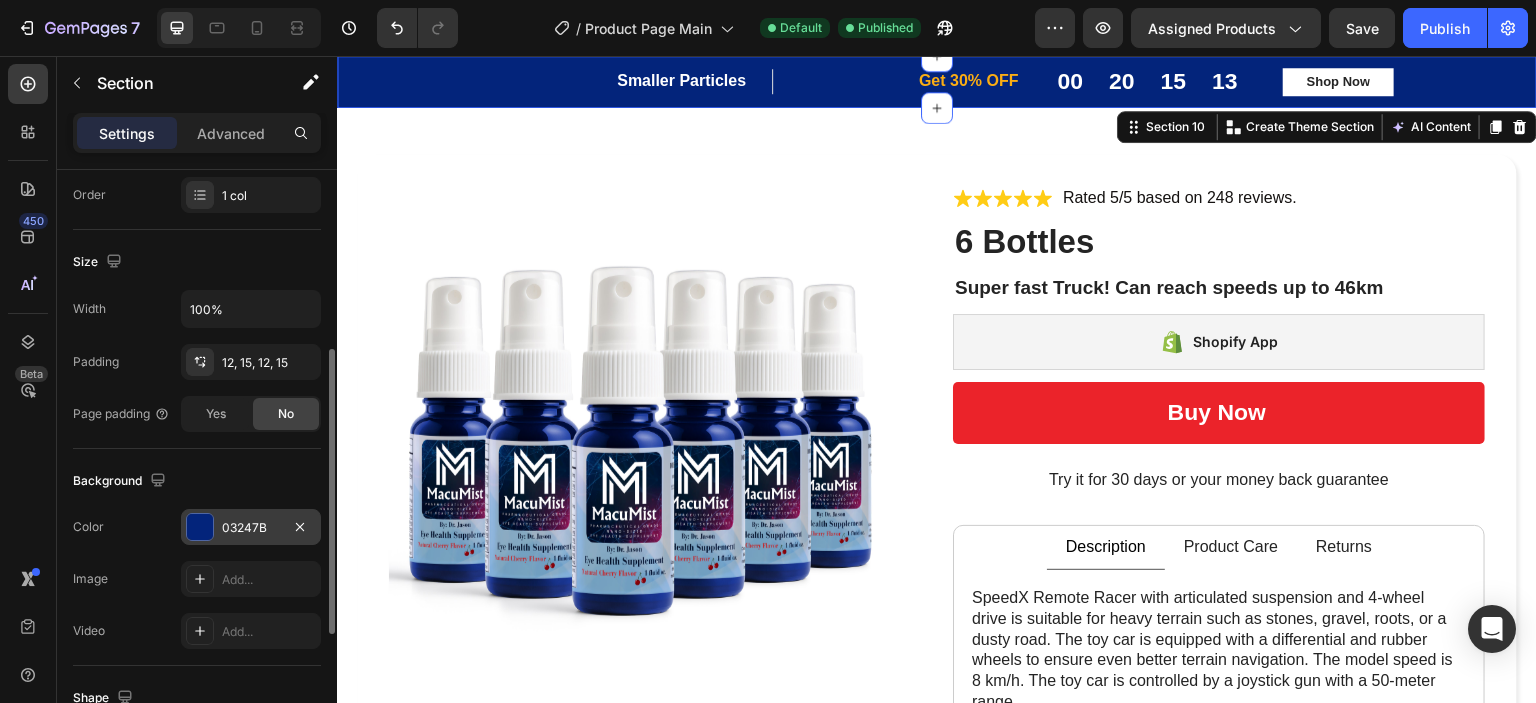 click on "03247B" at bounding box center (251, 527) 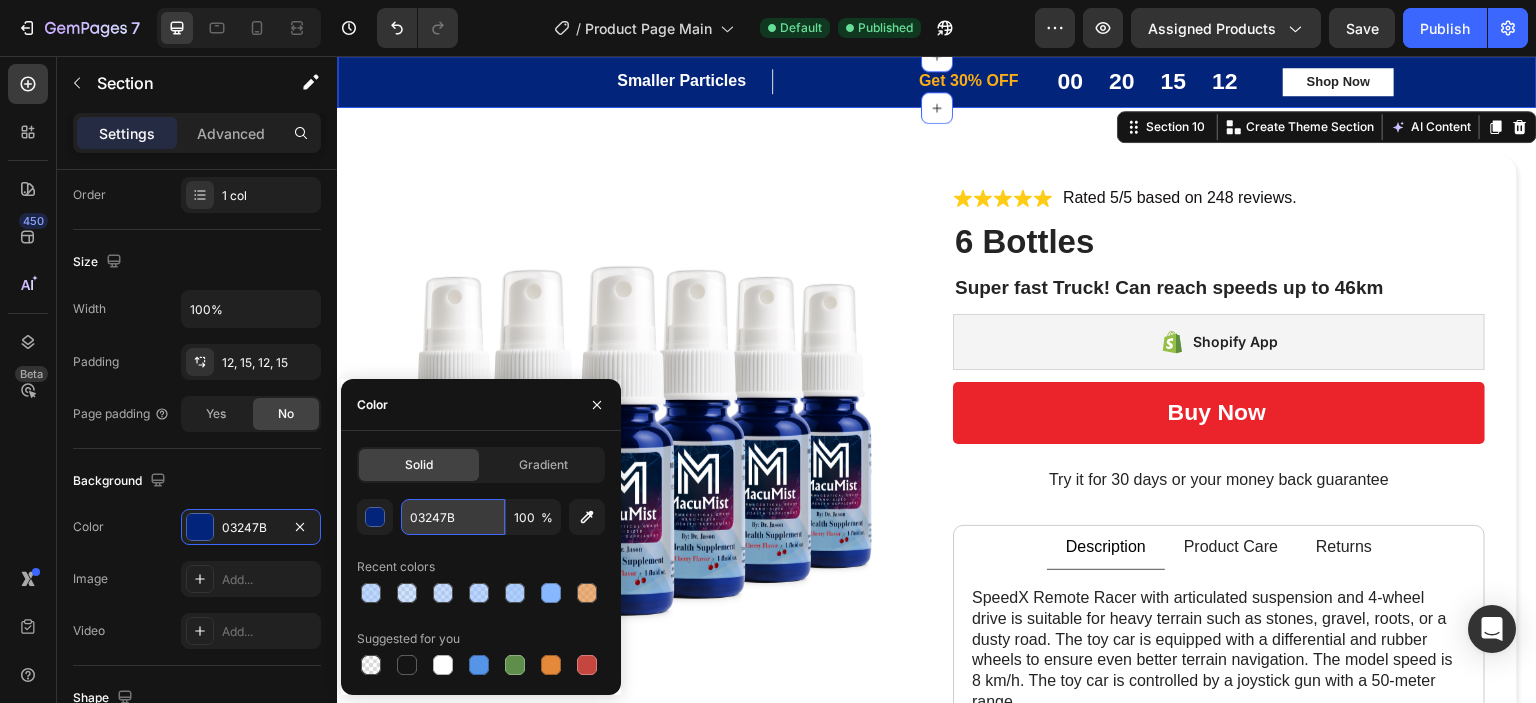 click on "03247B" at bounding box center (453, 517) 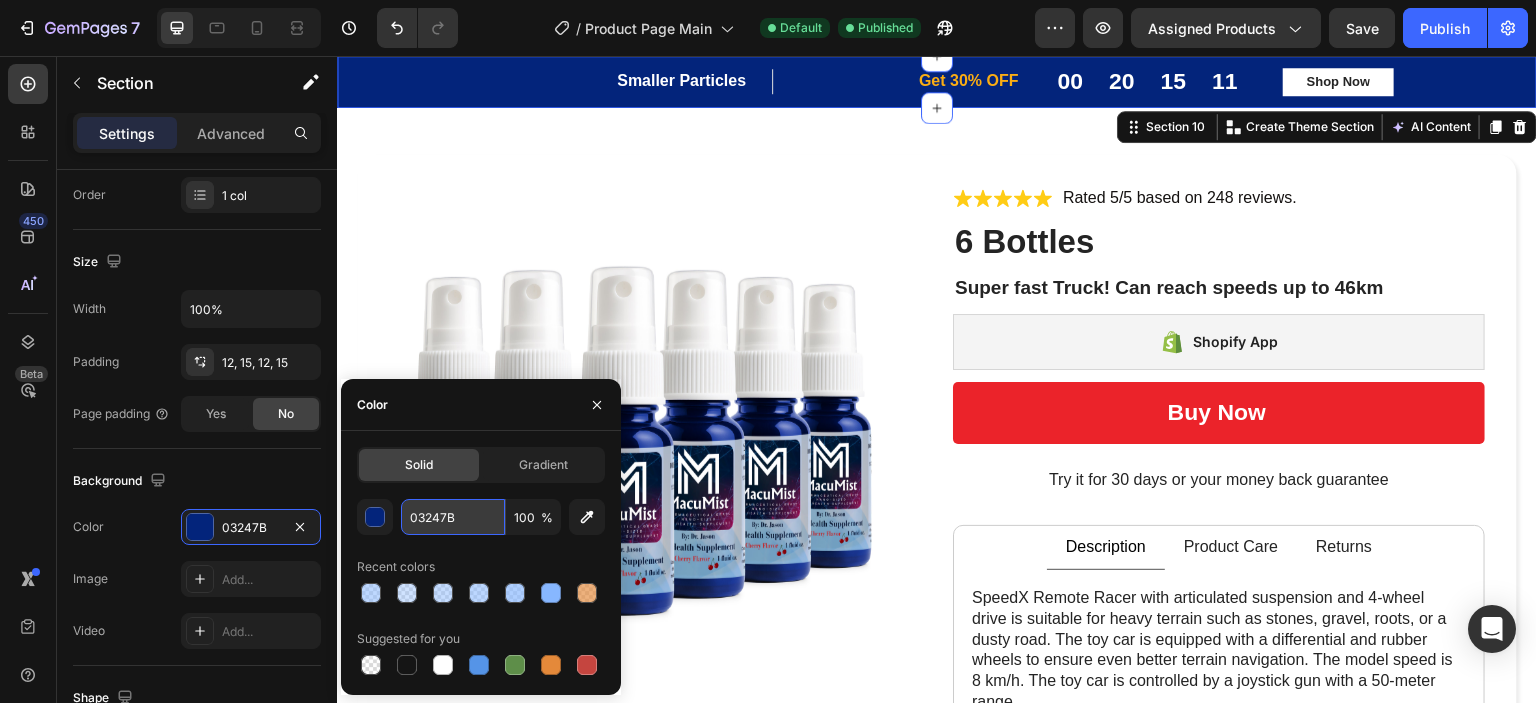 click on "03247B" at bounding box center [453, 517] 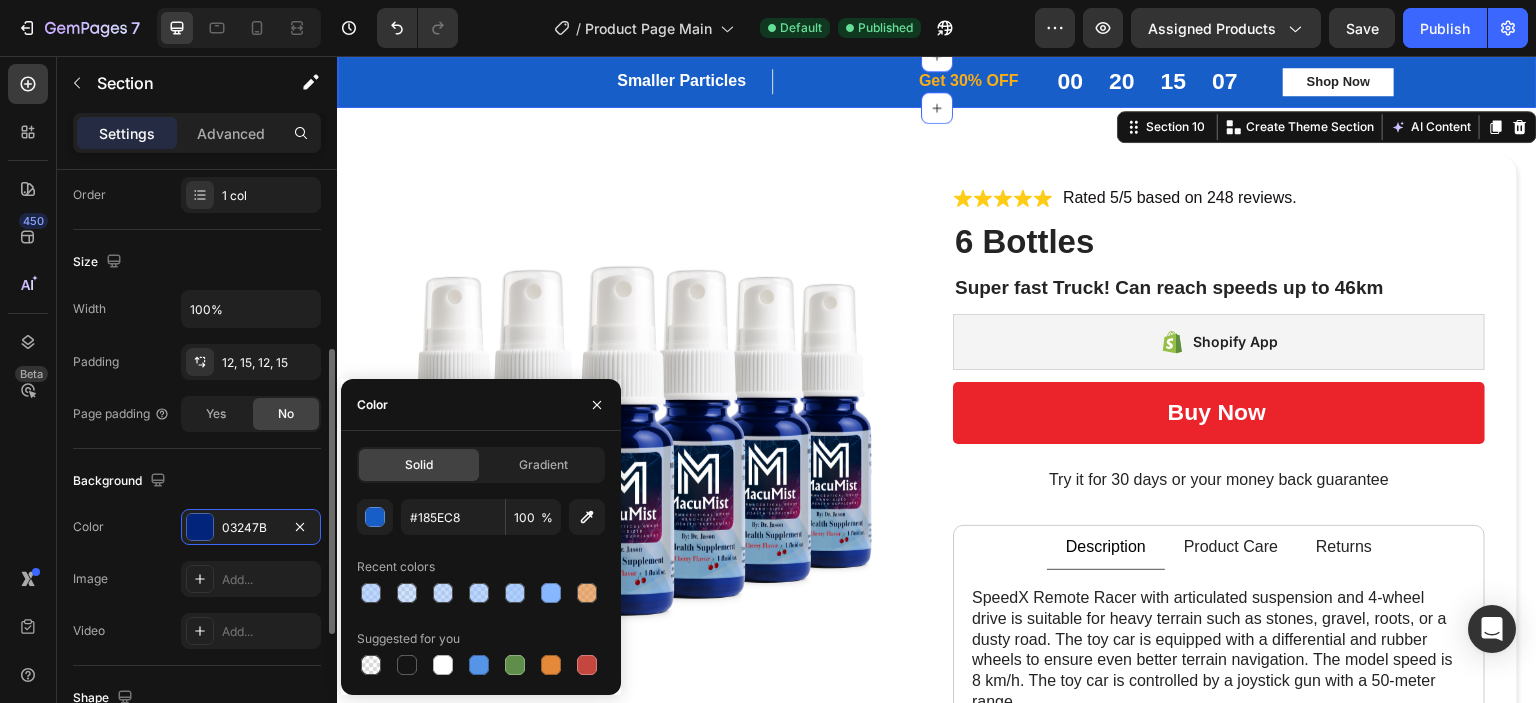 click on "Background" at bounding box center [197, 481] 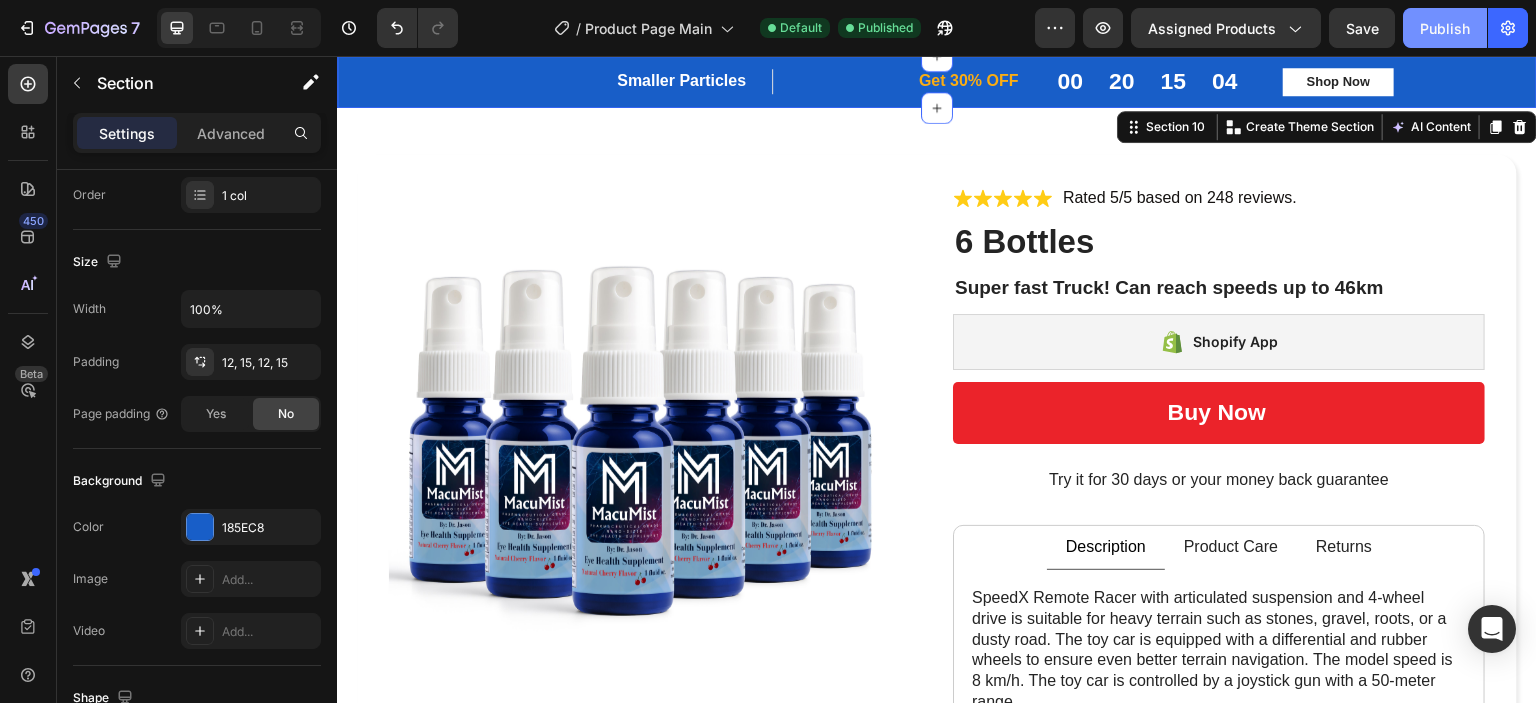 click on "Publish" 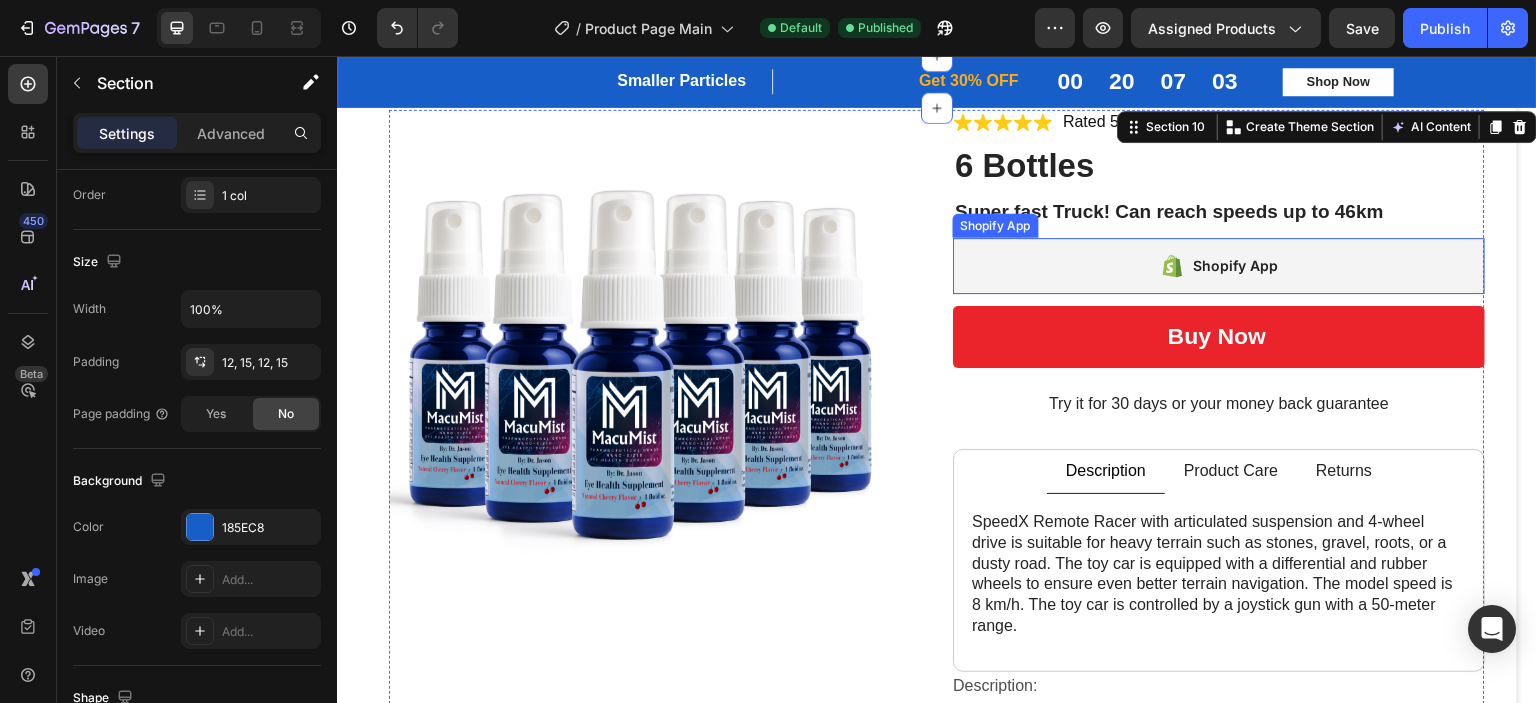 scroll, scrollTop: 0, scrollLeft: 0, axis: both 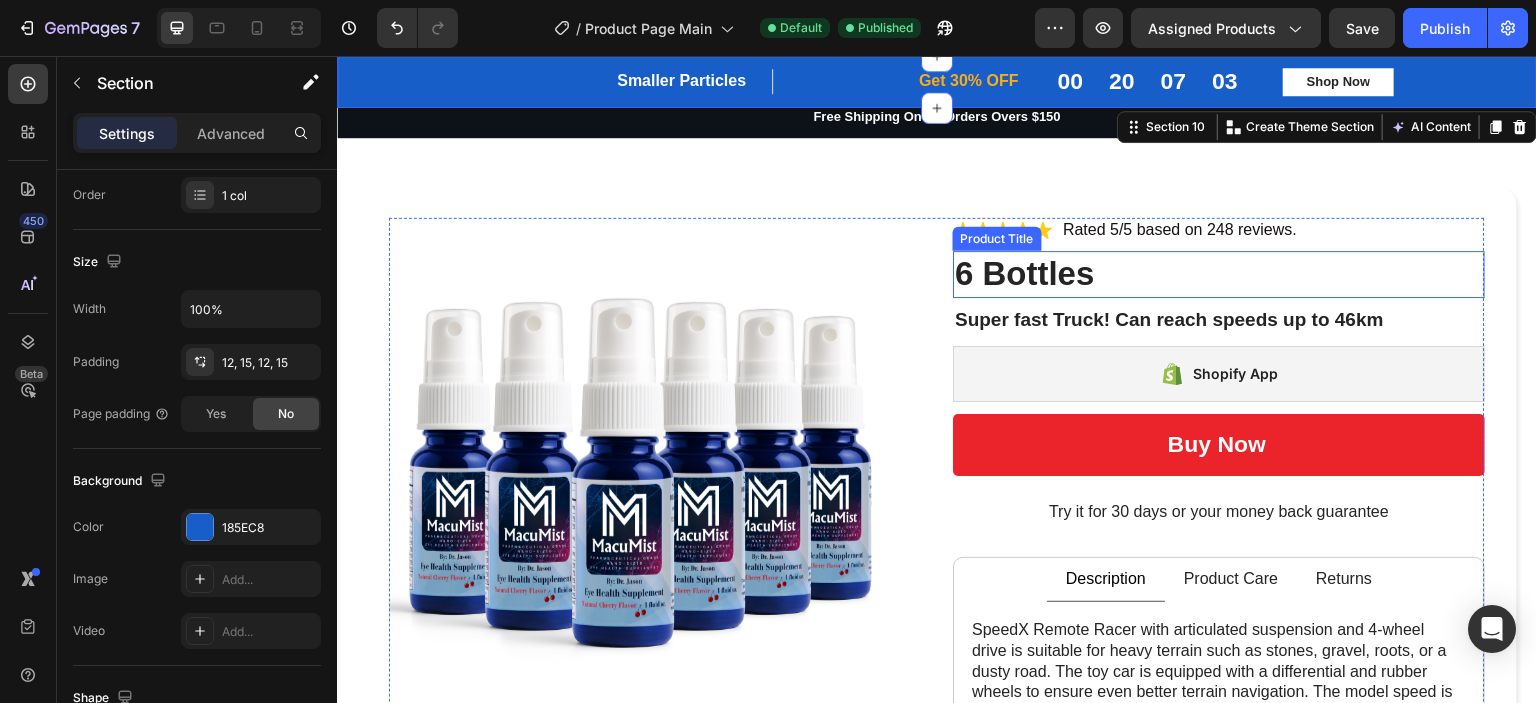 click on "6 Bottles" at bounding box center [1219, 274] 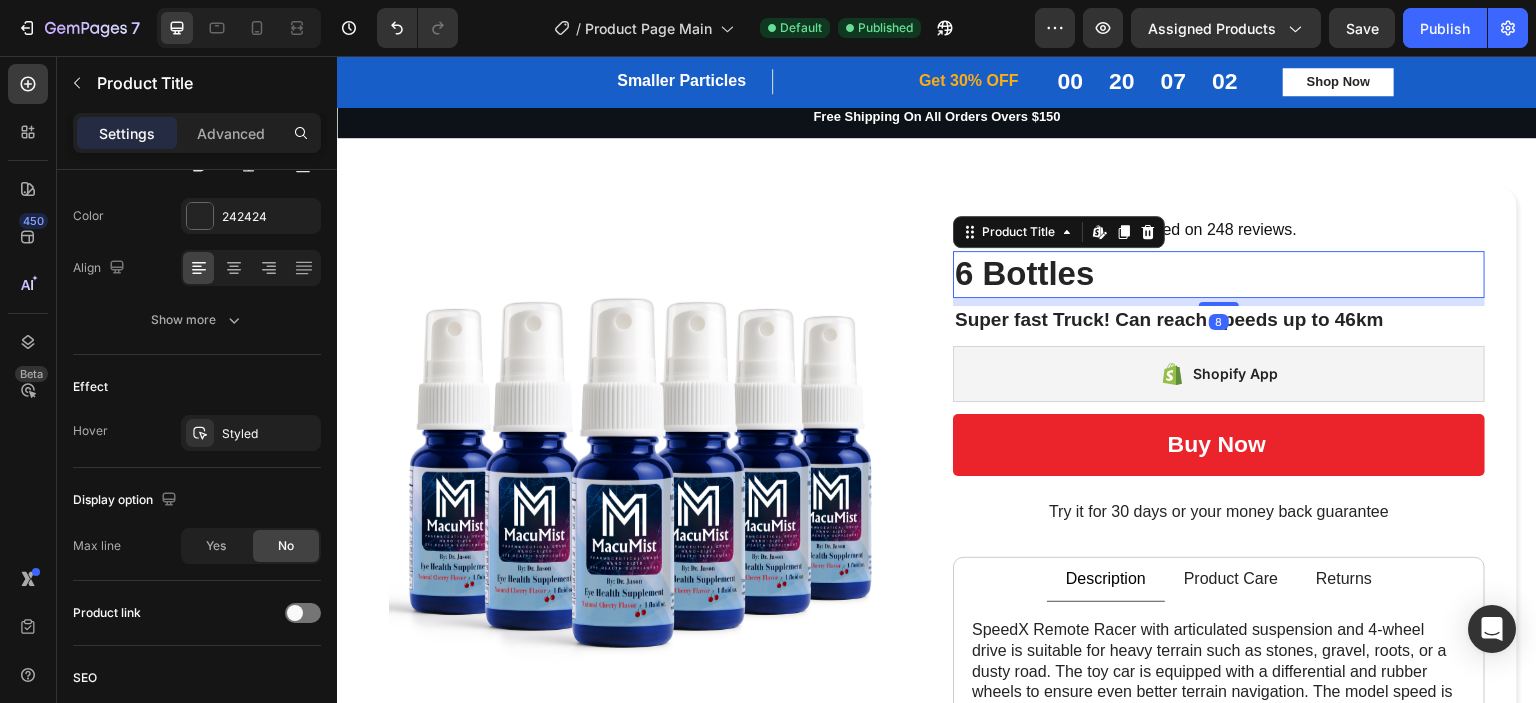 scroll, scrollTop: 0, scrollLeft: 0, axis: both 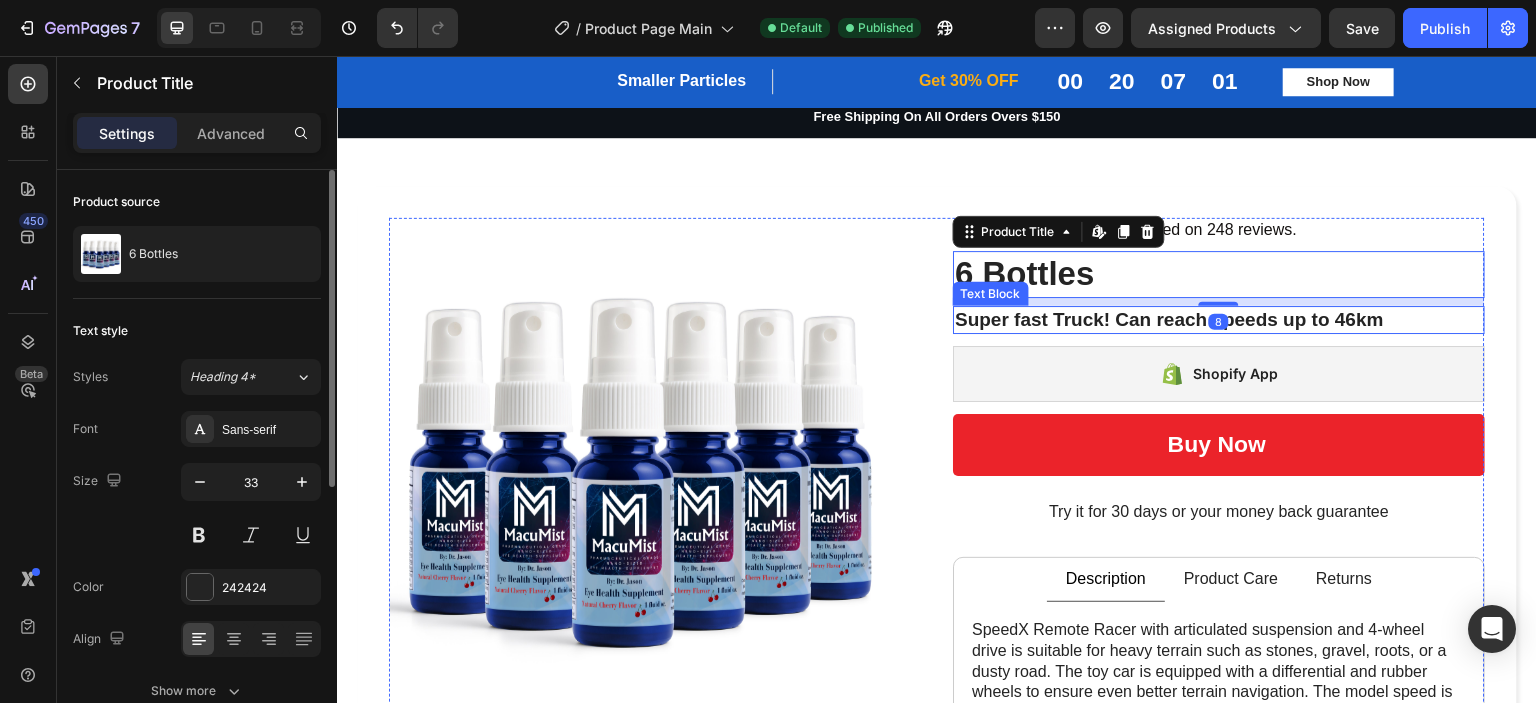 click on "Super fast Truck! Can reach speeds up to 46km" at bounding box center (1219, 320) 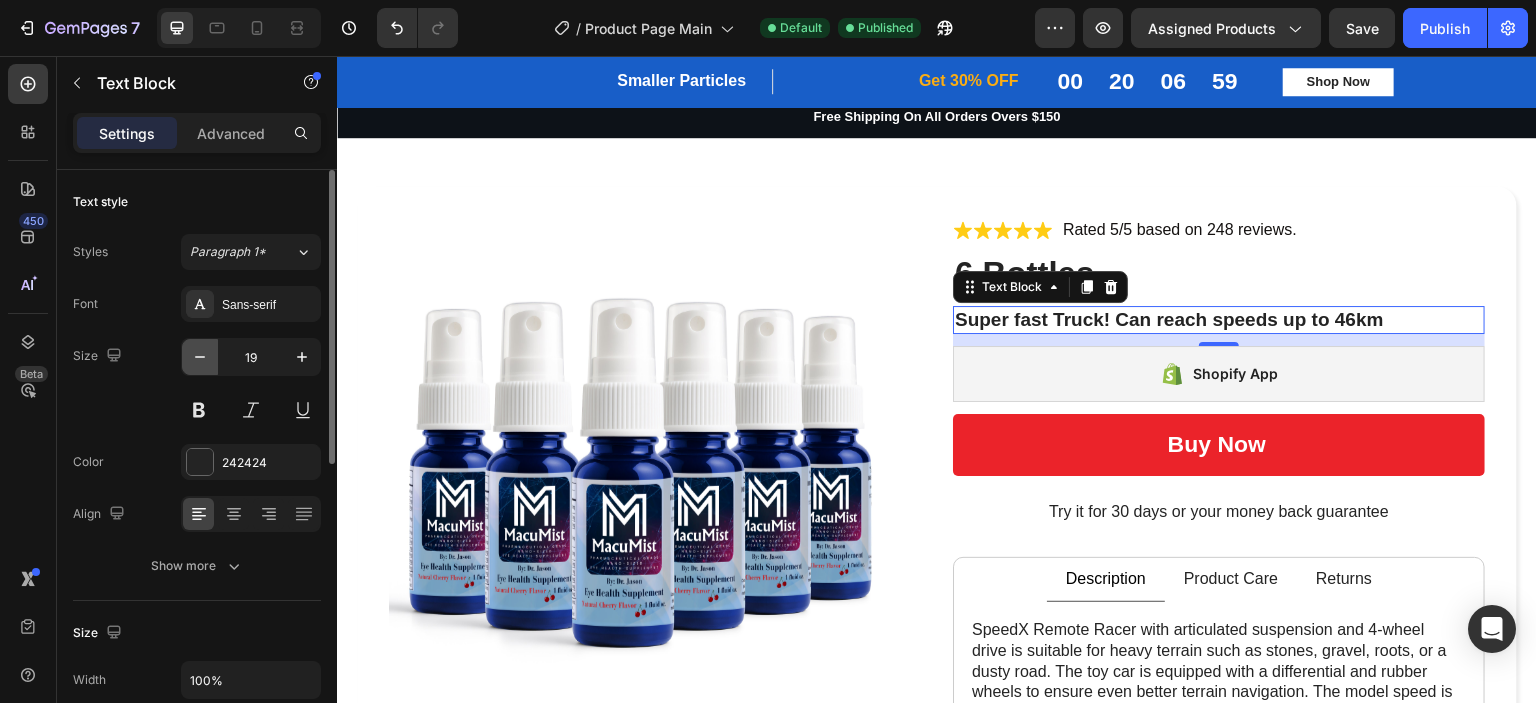 click 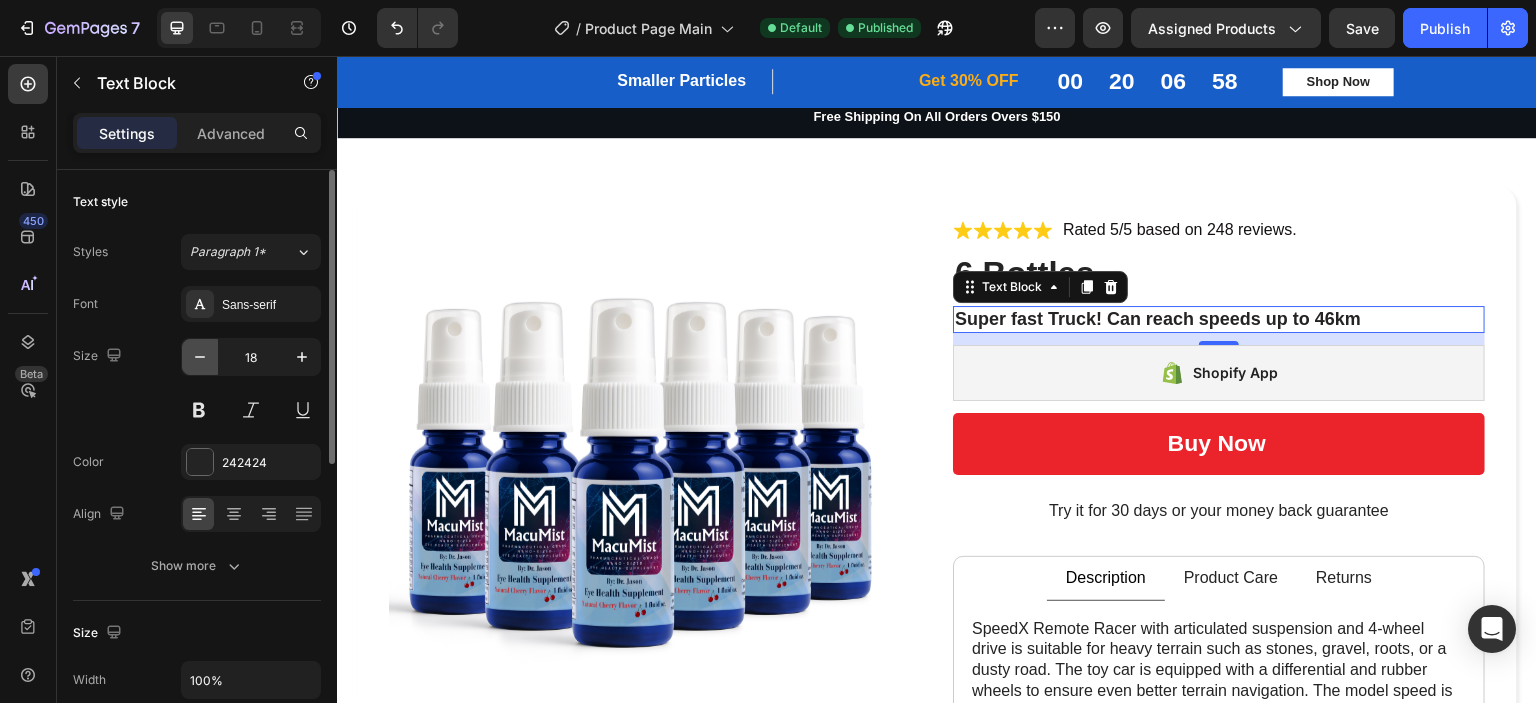 click 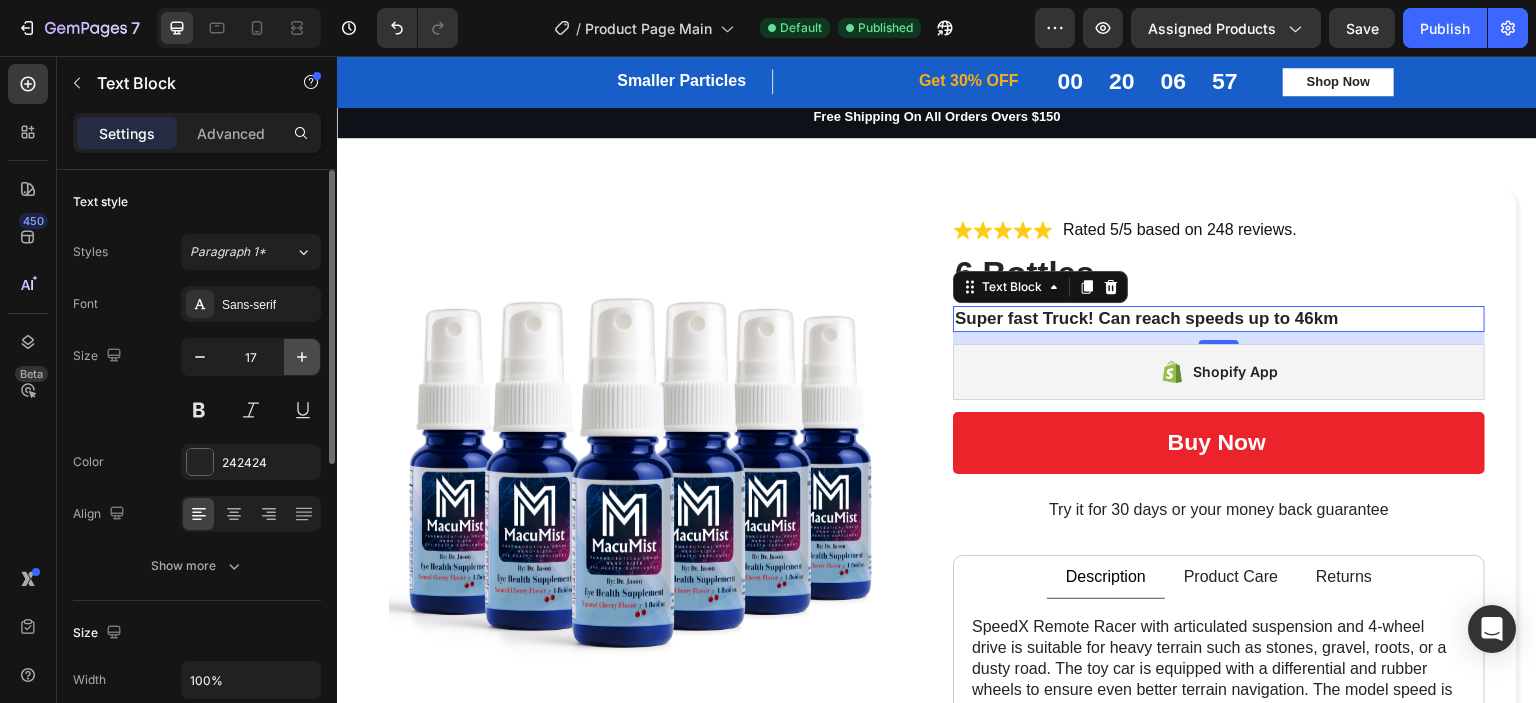 click at bounding box center [302, 357] 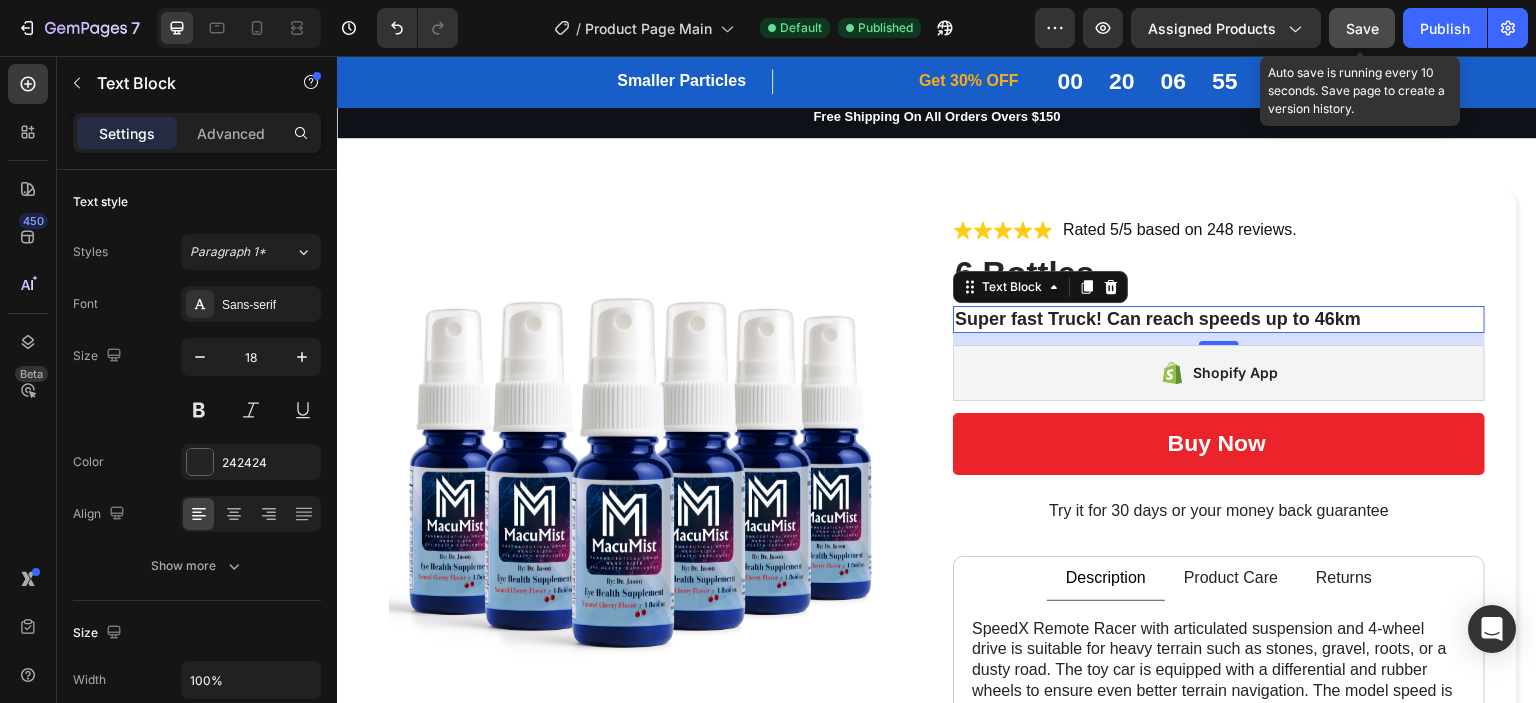 click on "Save" 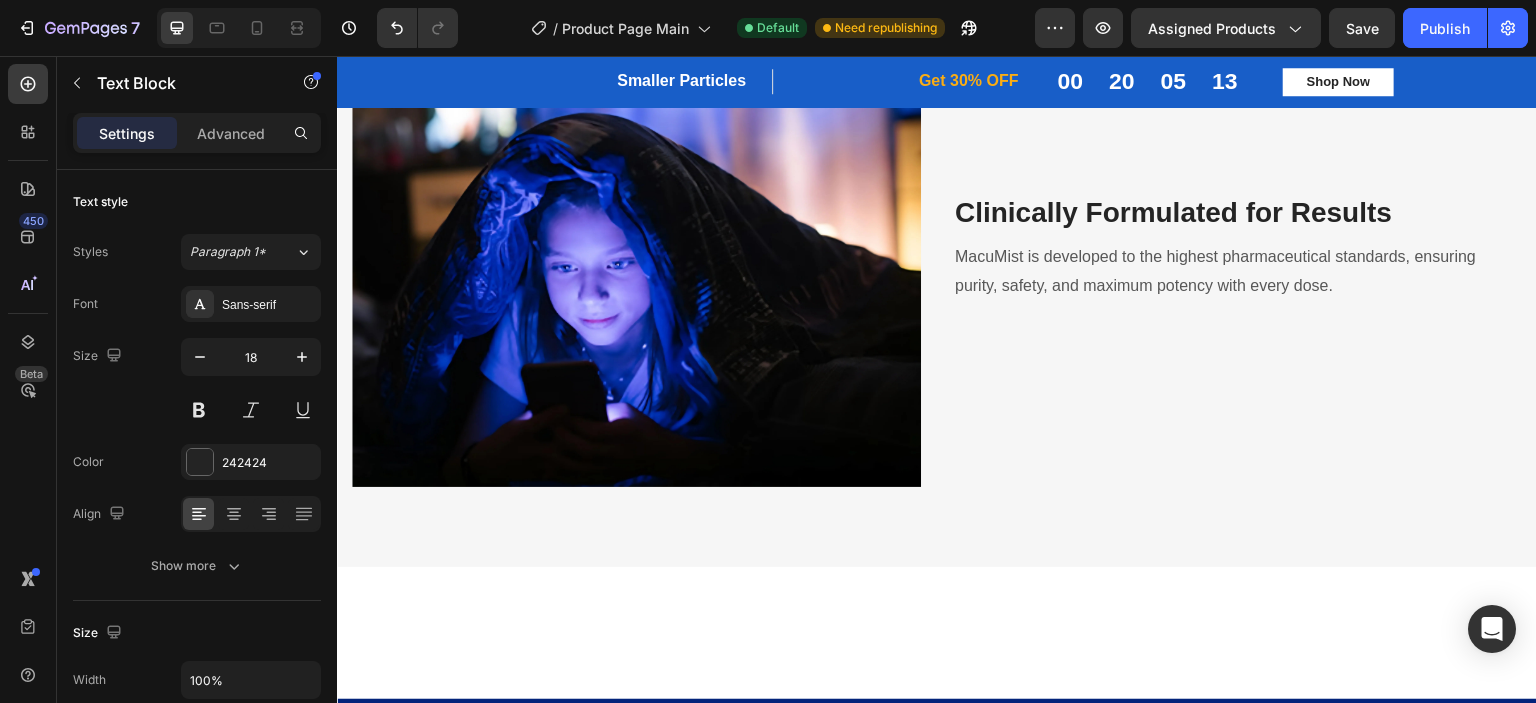 scroll, scrollTop: 1312, scrollLeft: 0, axis: vertical 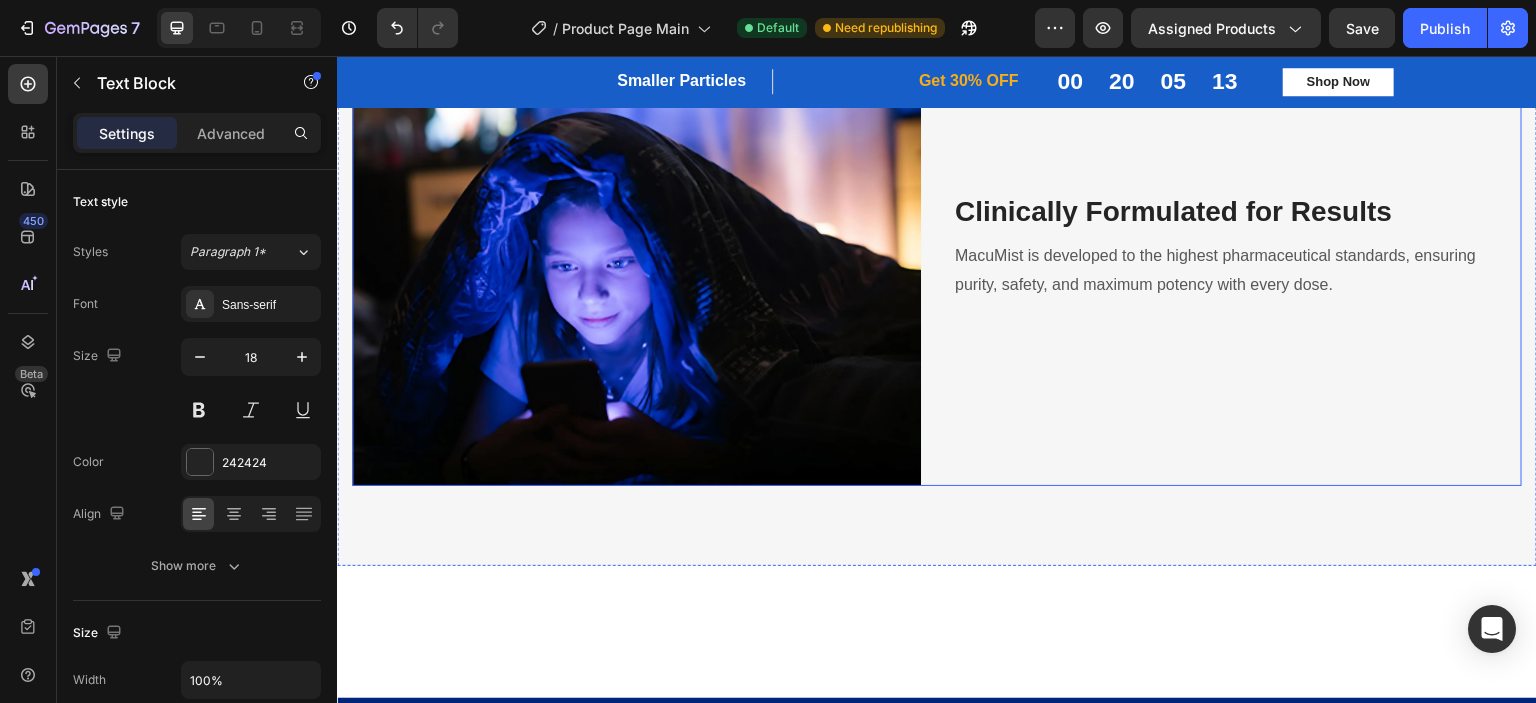 click on "Clinically Formulated for Results Heading MacuMist is developed to the highest pharmaceutical standards, ensuring purity, safety, and maximum potency with every dose.   Text block" at bounding box center [1237, 275] 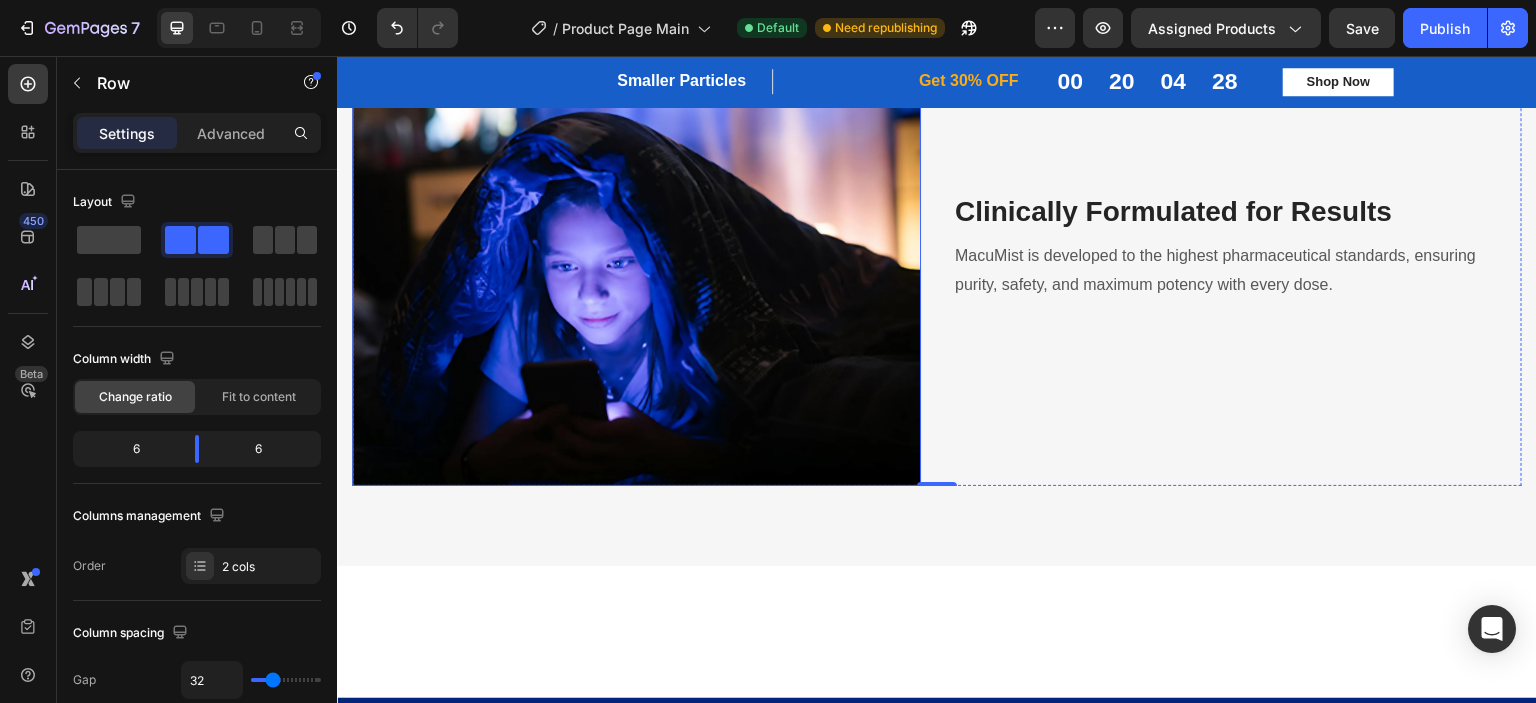 scroll, scrollTop: 1652, scrollLeft: 0, axis: vertical 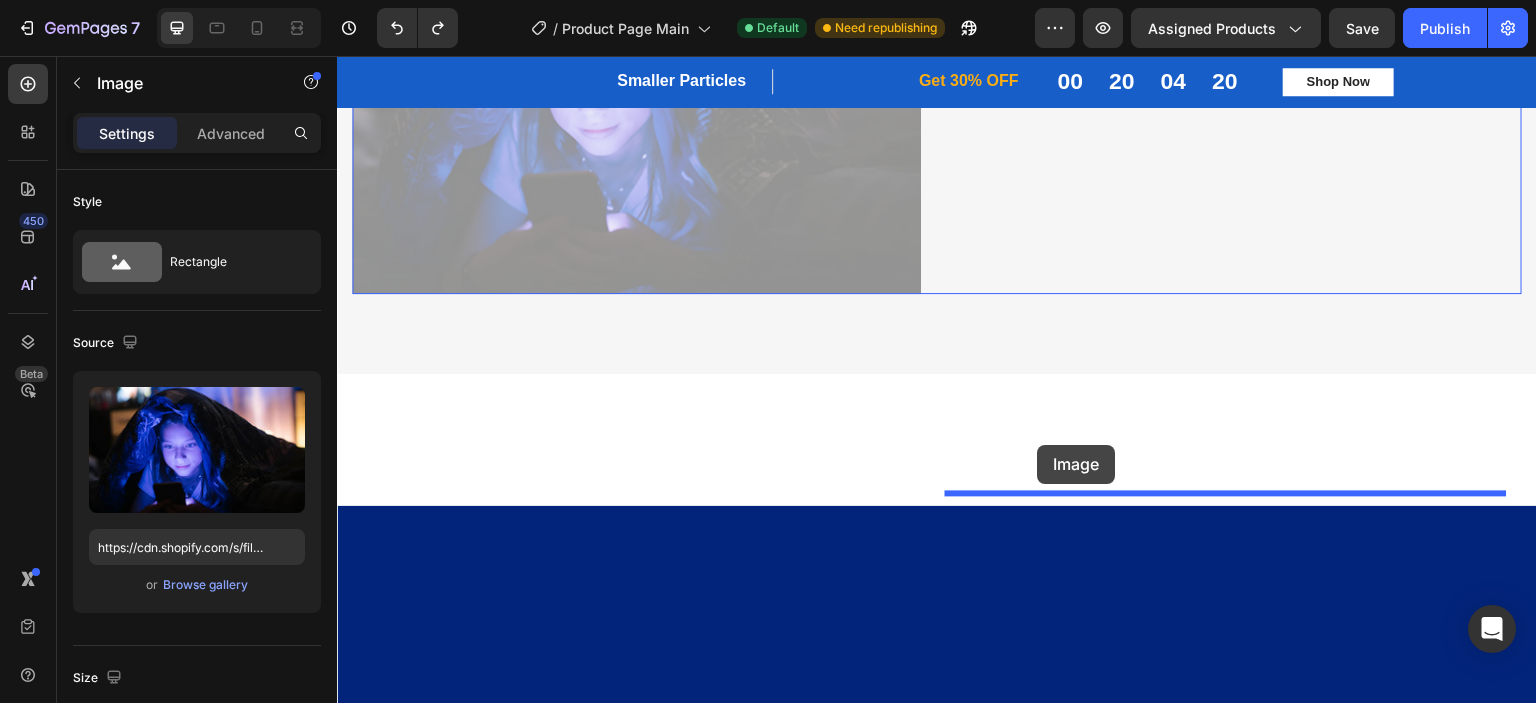 drag, startPoint x: 748, startPoint y: 345, endPoint x: 1038, endPoint y: 445, distance: 306.75723 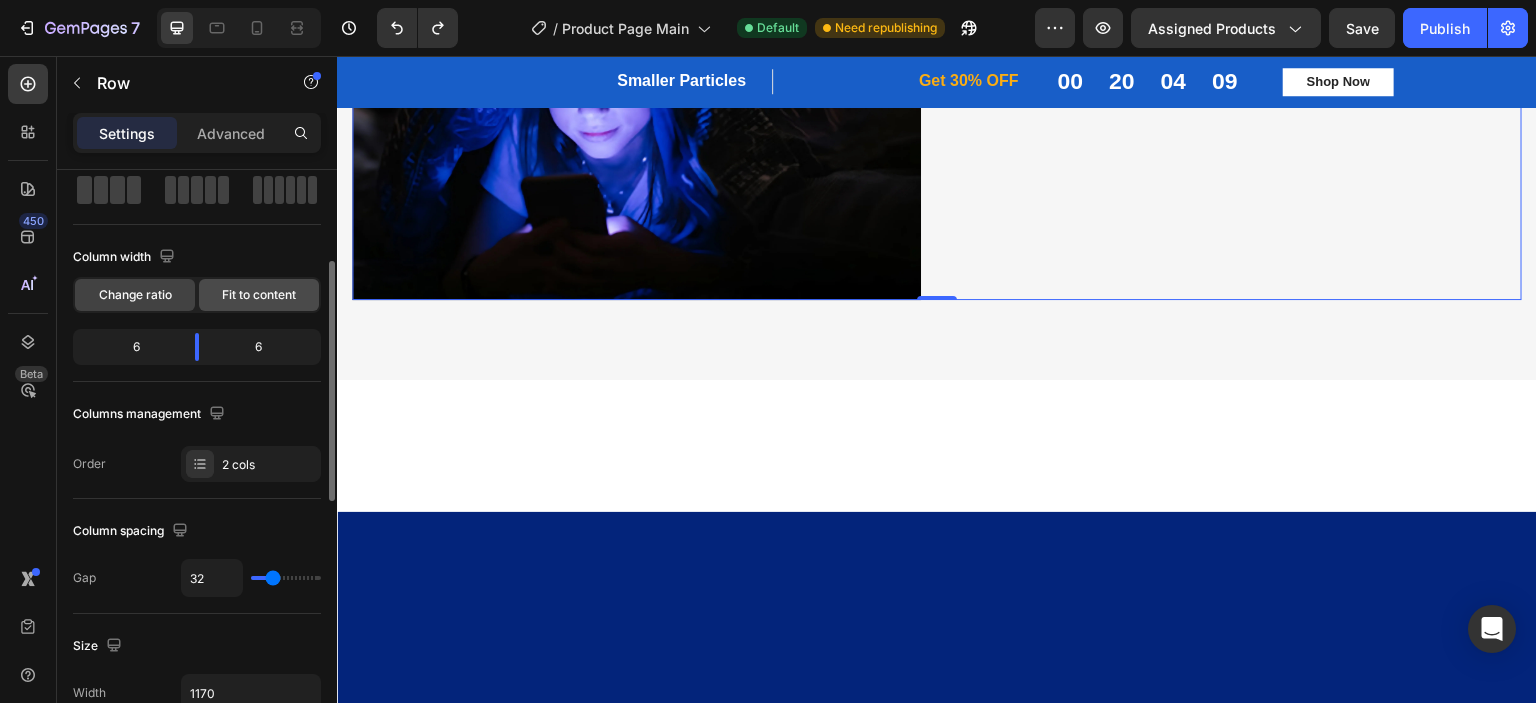 scroll, scrollTop: 0, scrollLeft: 0, axis: both 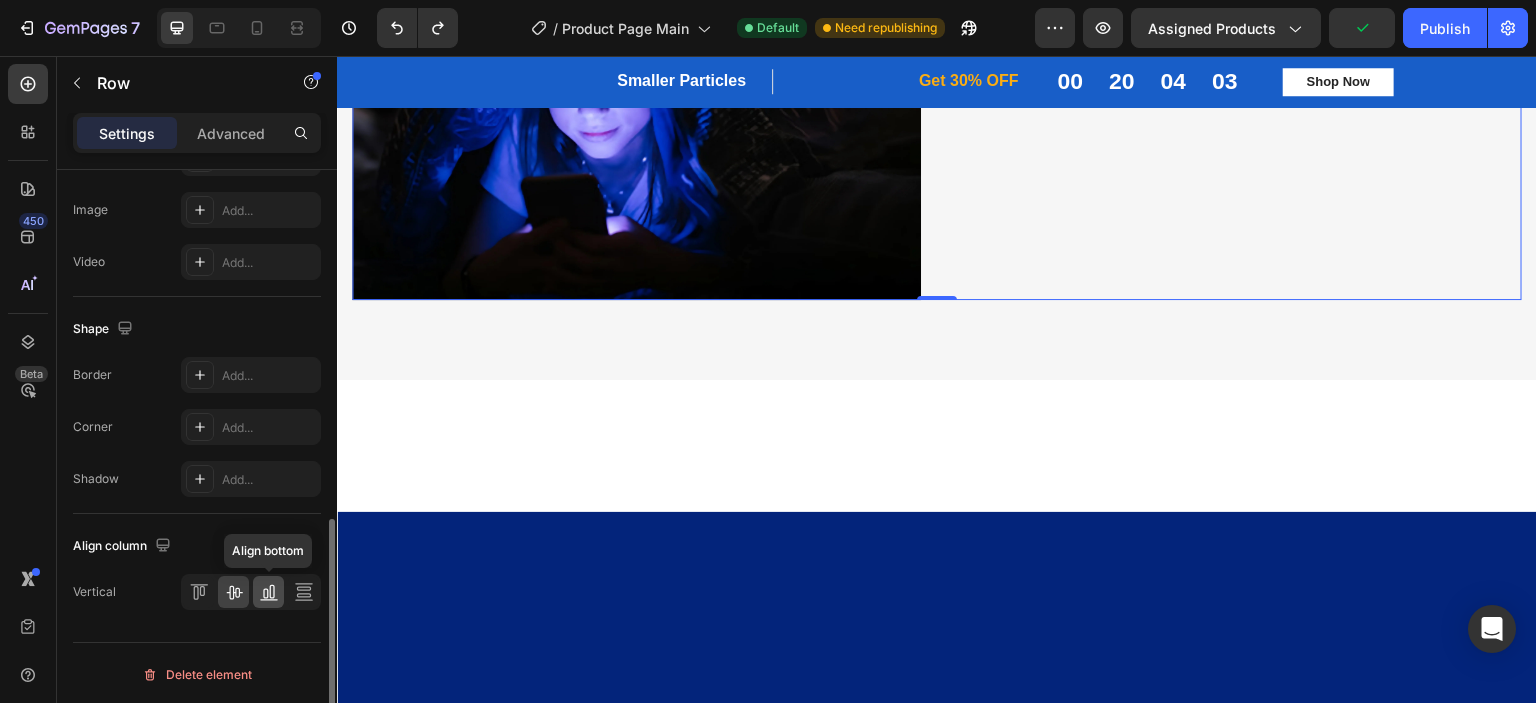 click 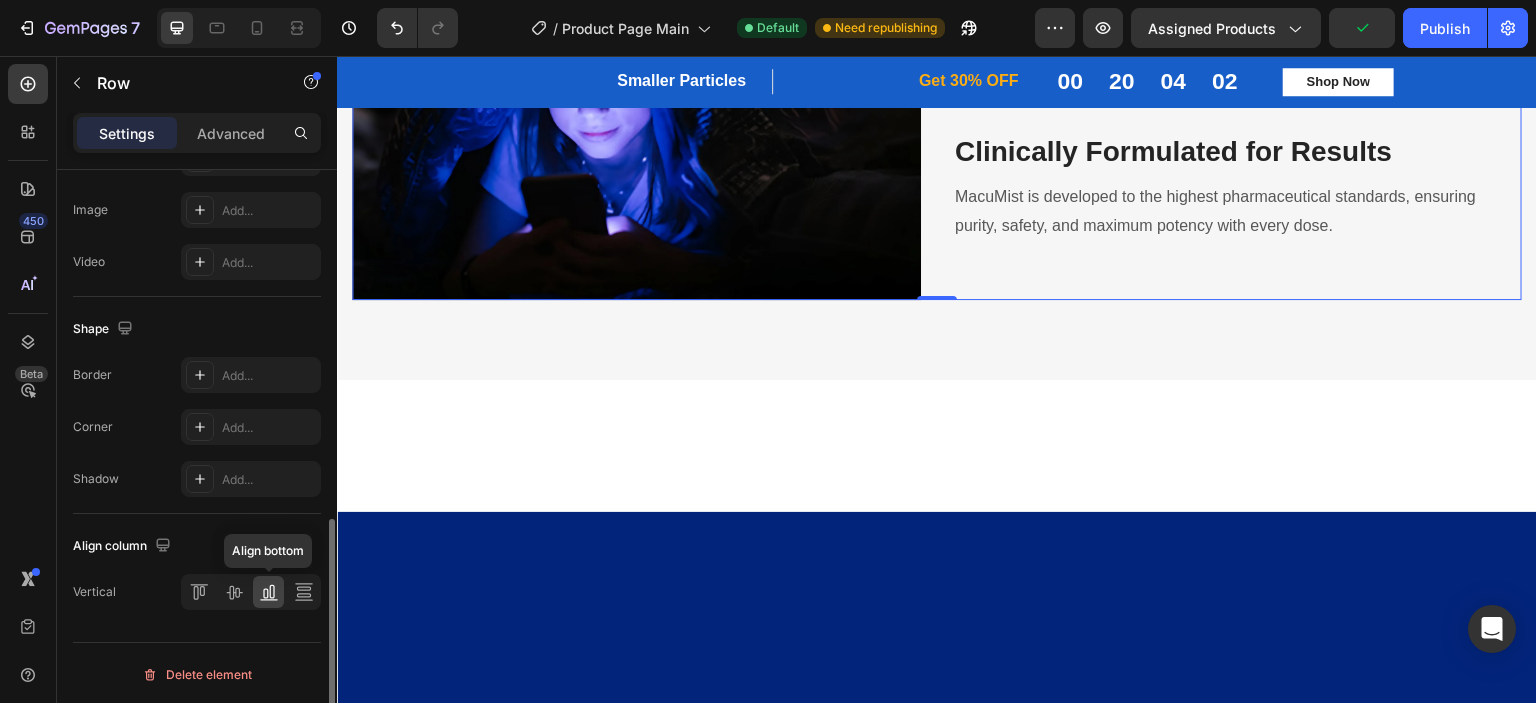 click 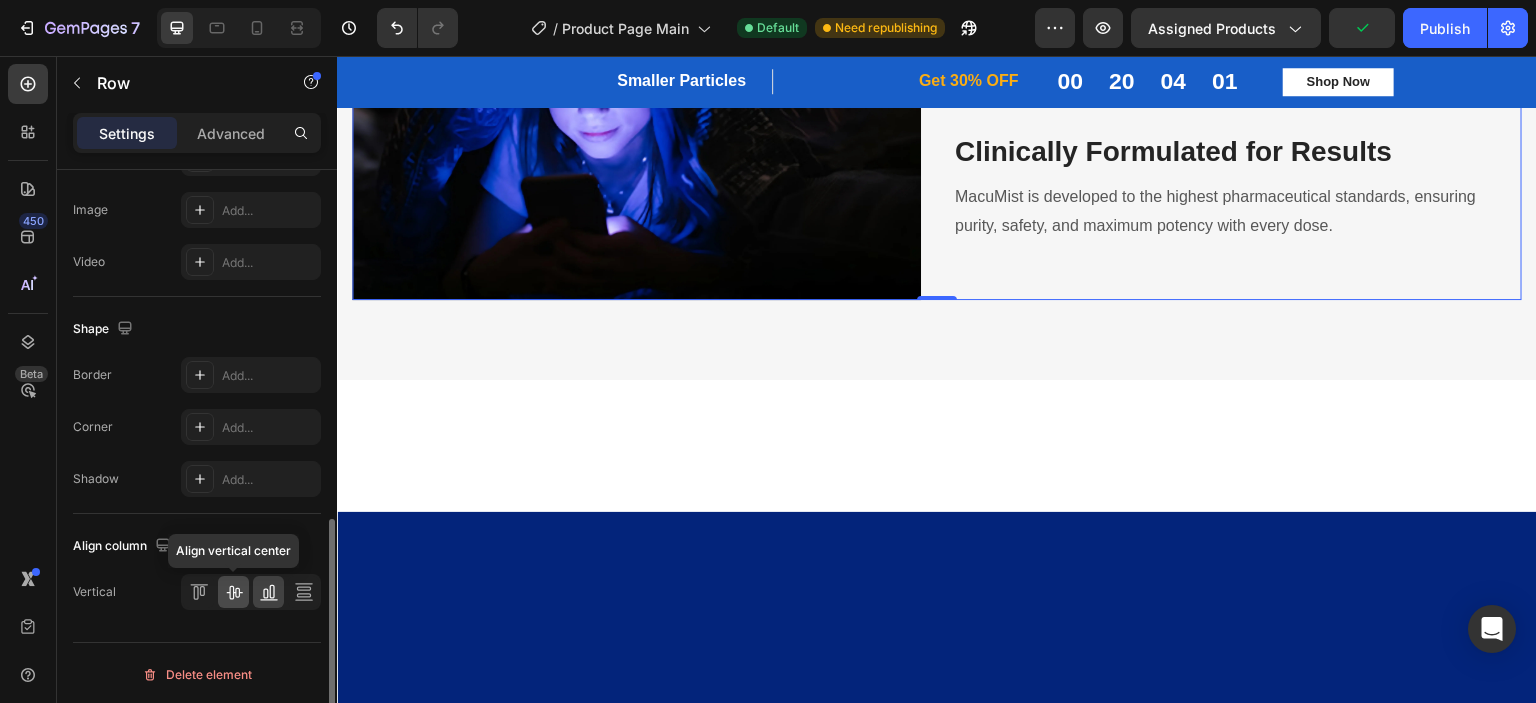 click 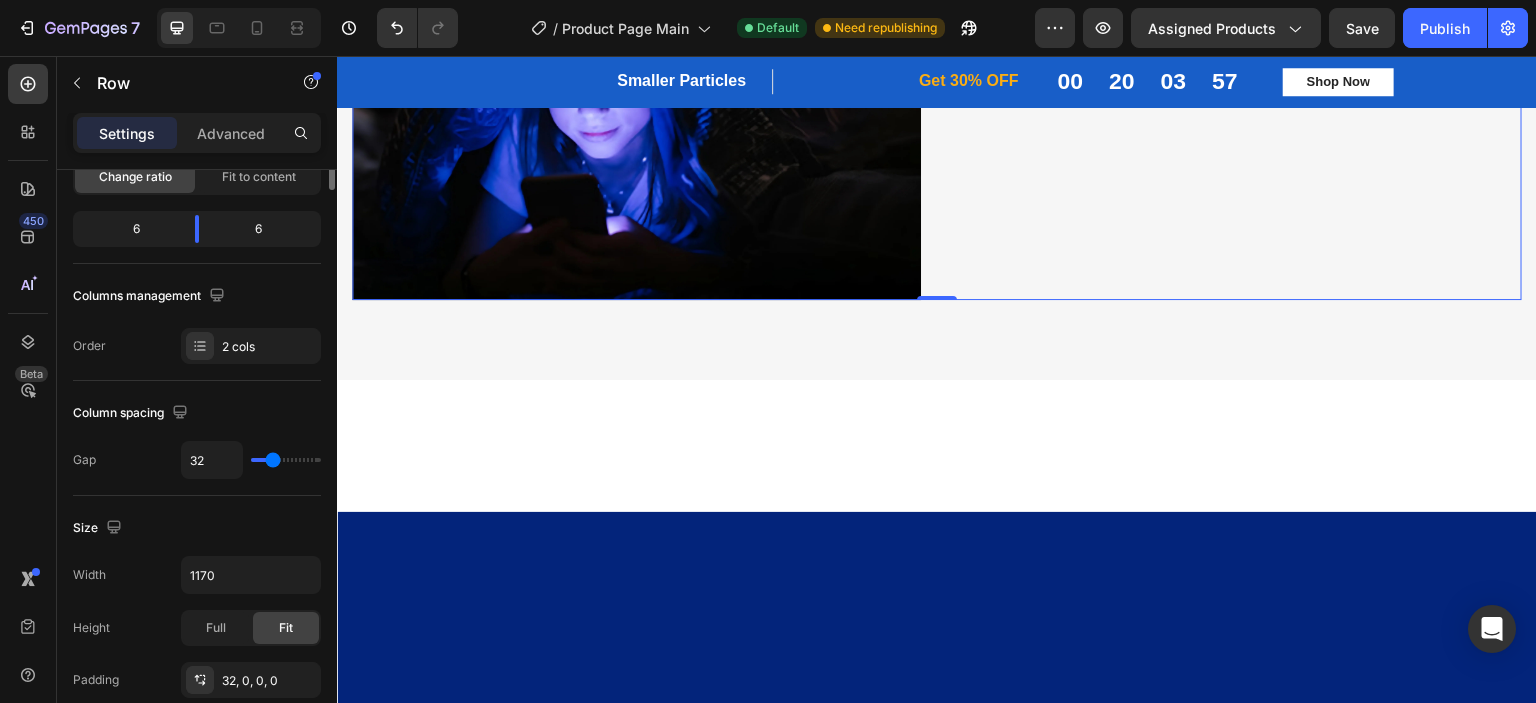 scroll, scrollTop: 0, scrollLeft: 0, axis: both 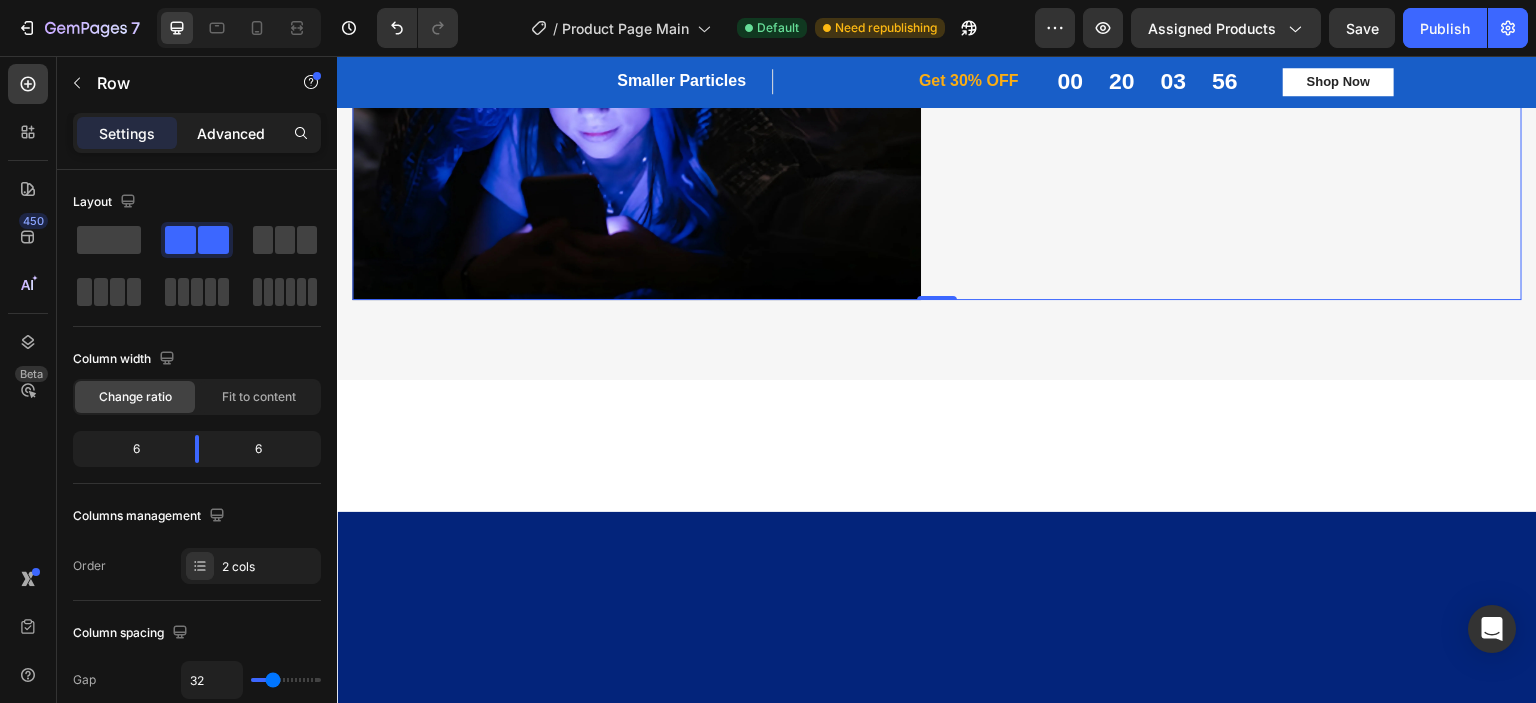 click on "Advanced" at bounding box center (231, 133) 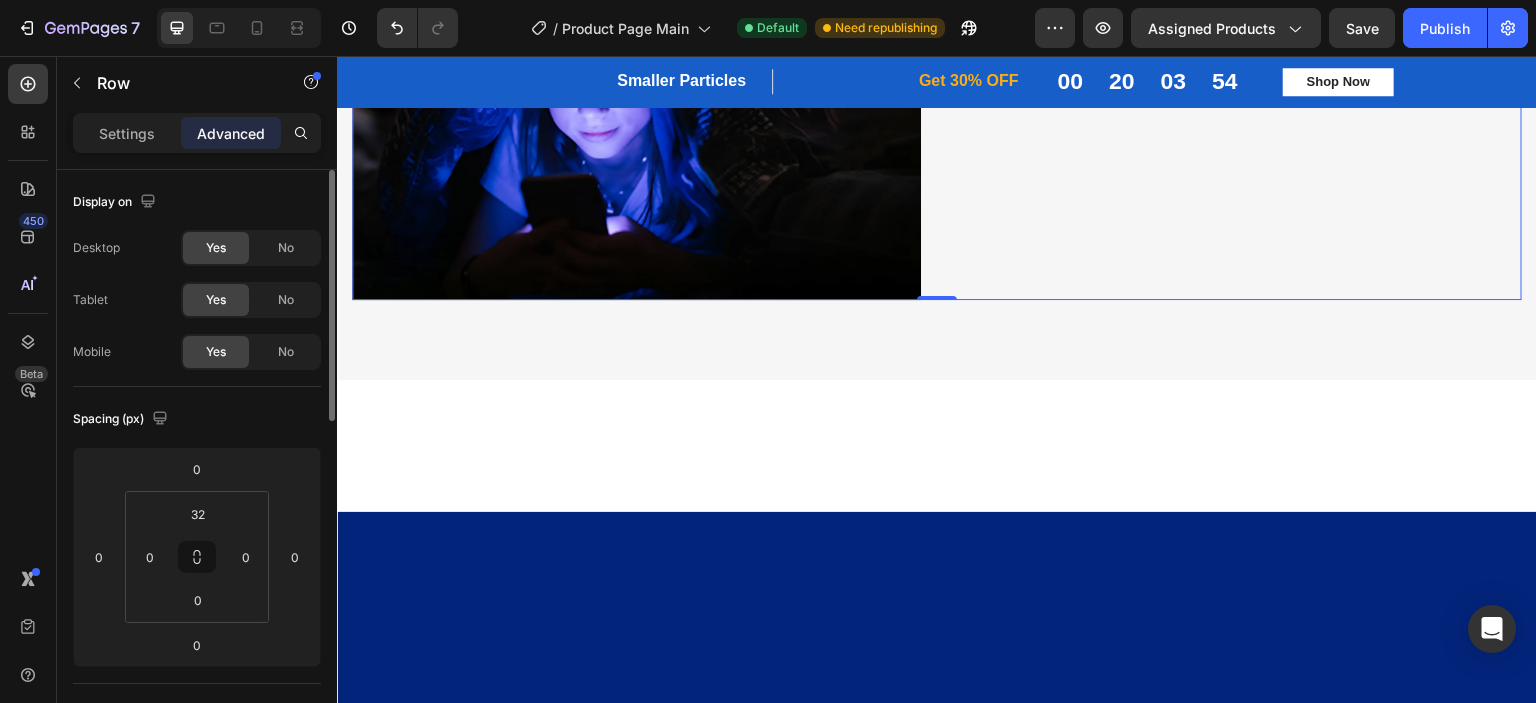 click on "Yes No" 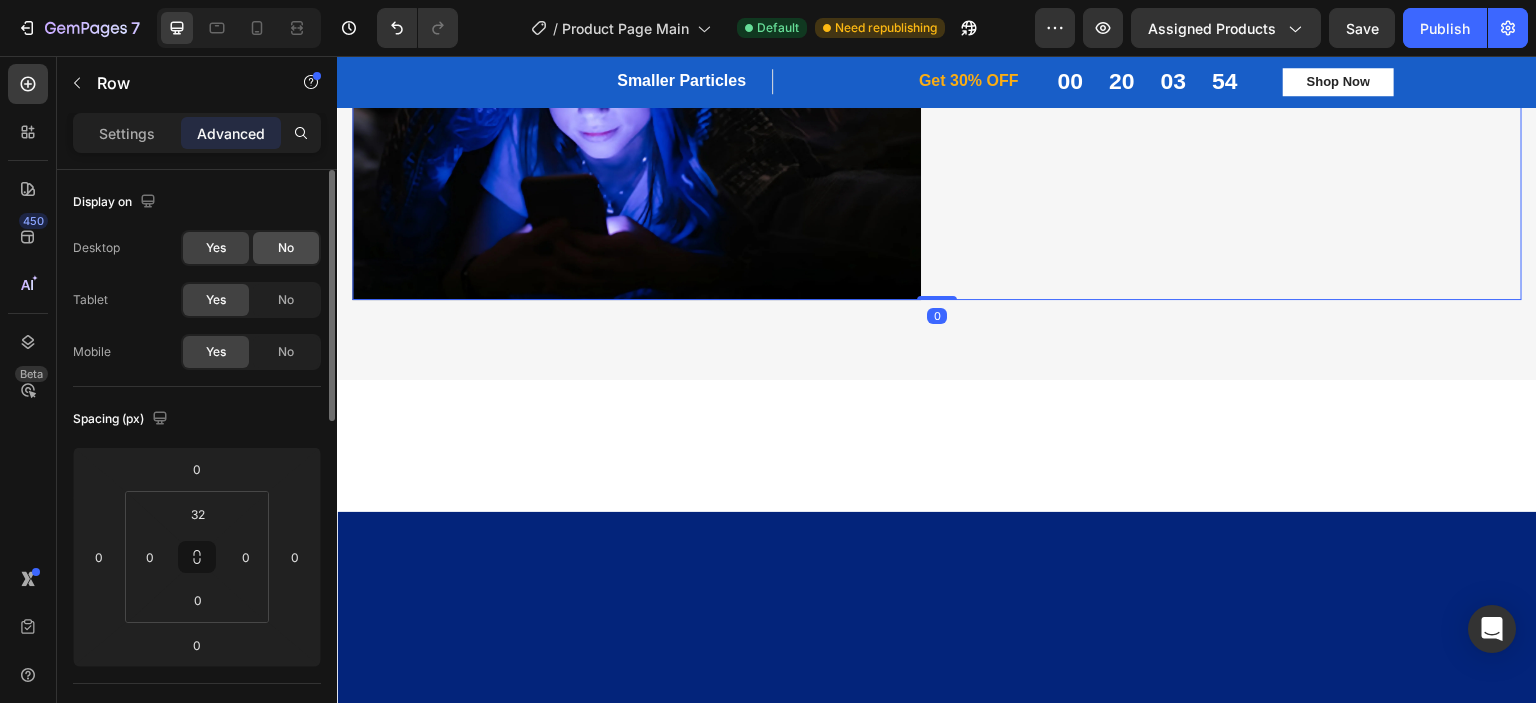 click on "No" 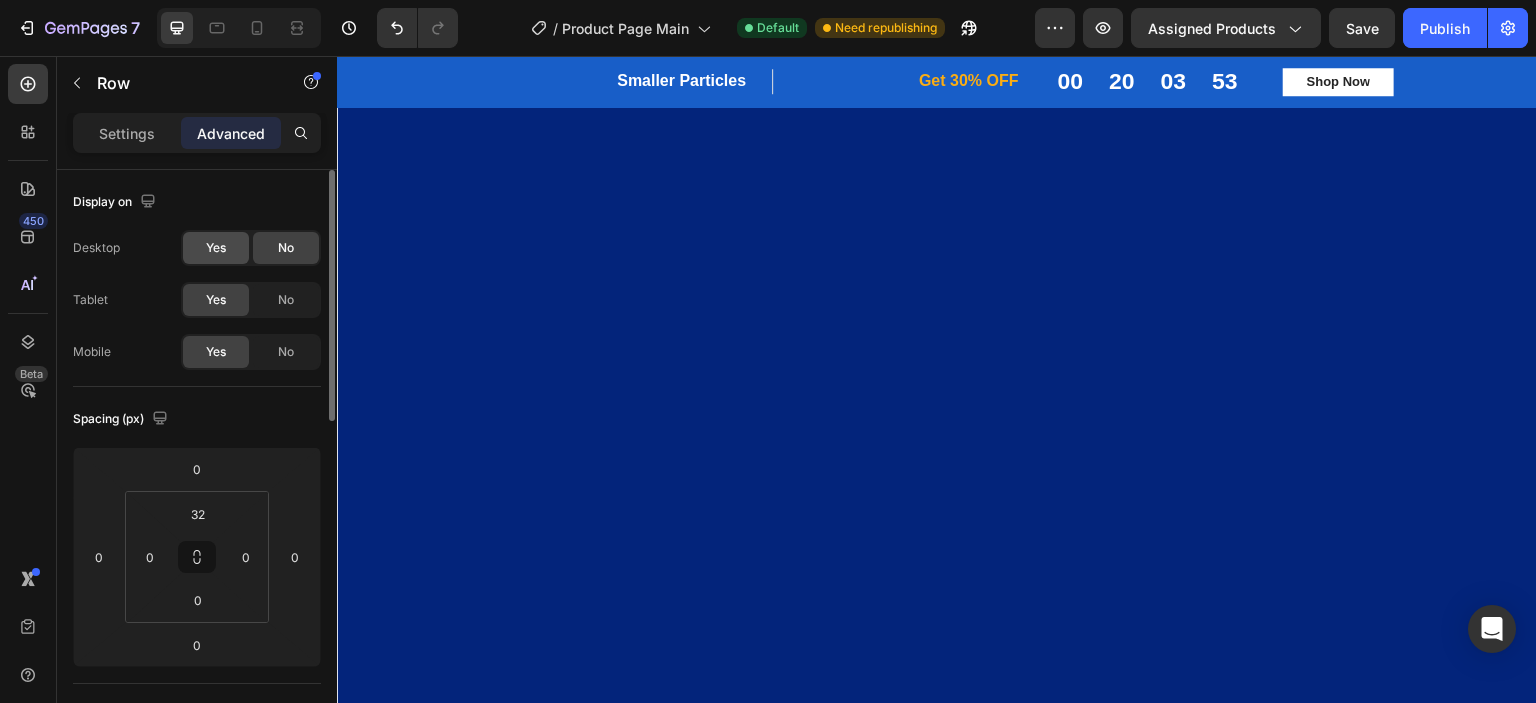 click on "Yes" 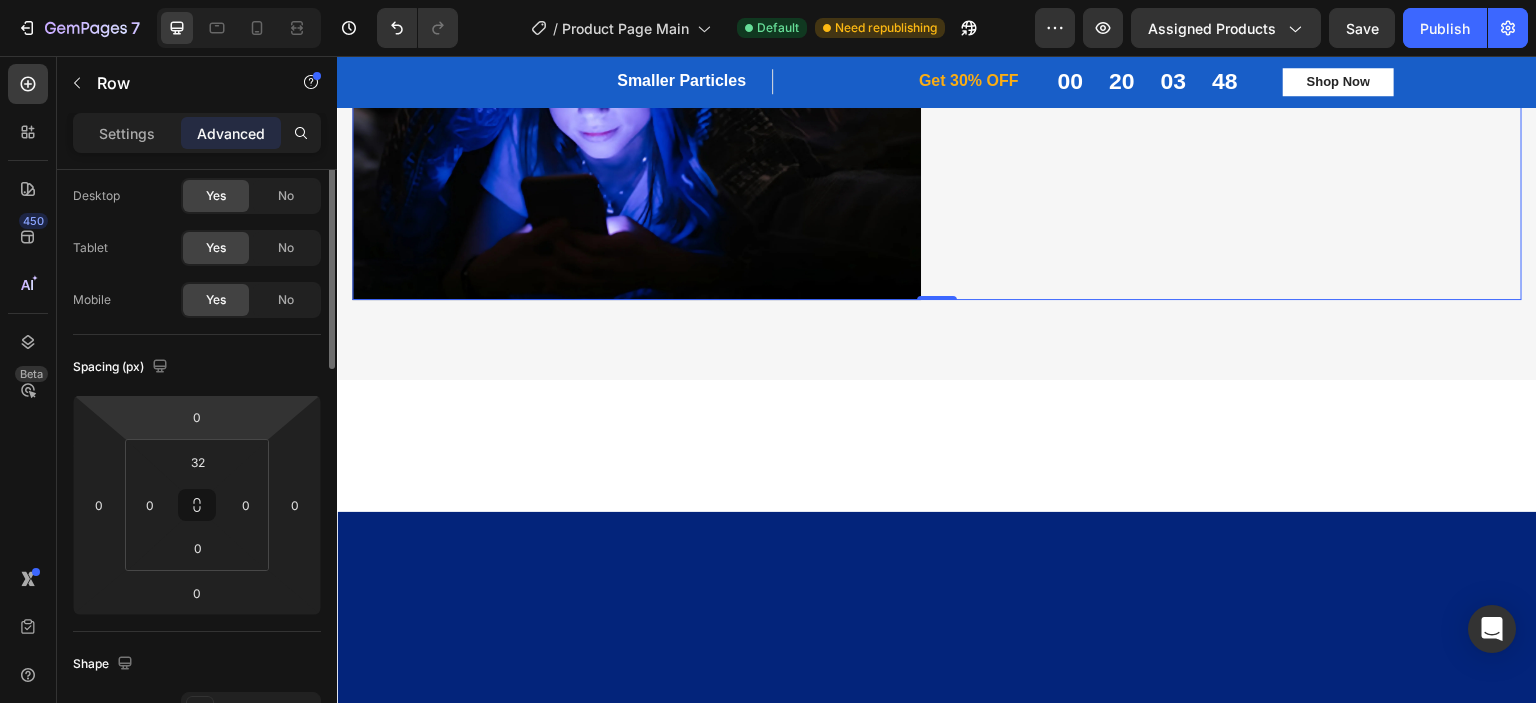 scroll, scrollTop: 0, scrollLeft: 0, axis: both 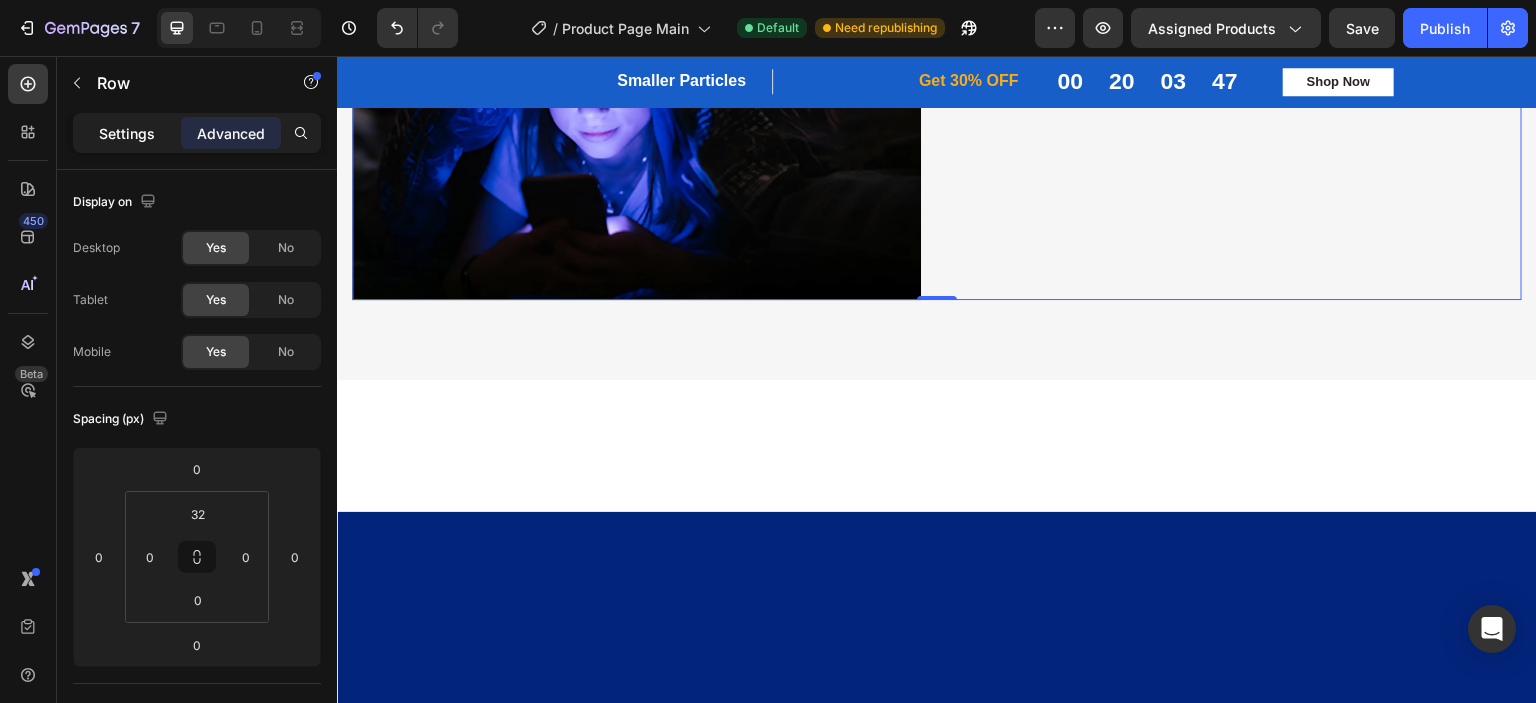 click on "Settings" at bounding box center (127, 133) 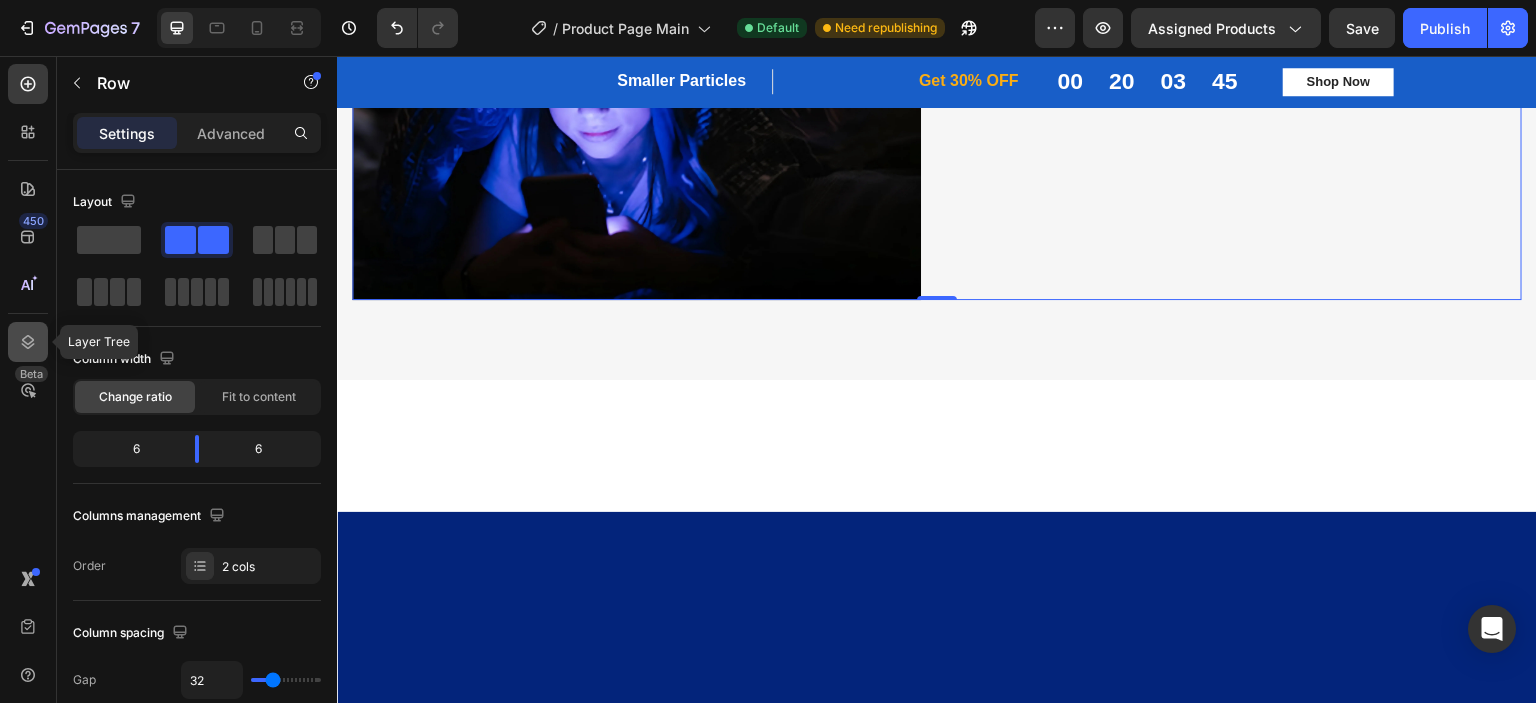 click 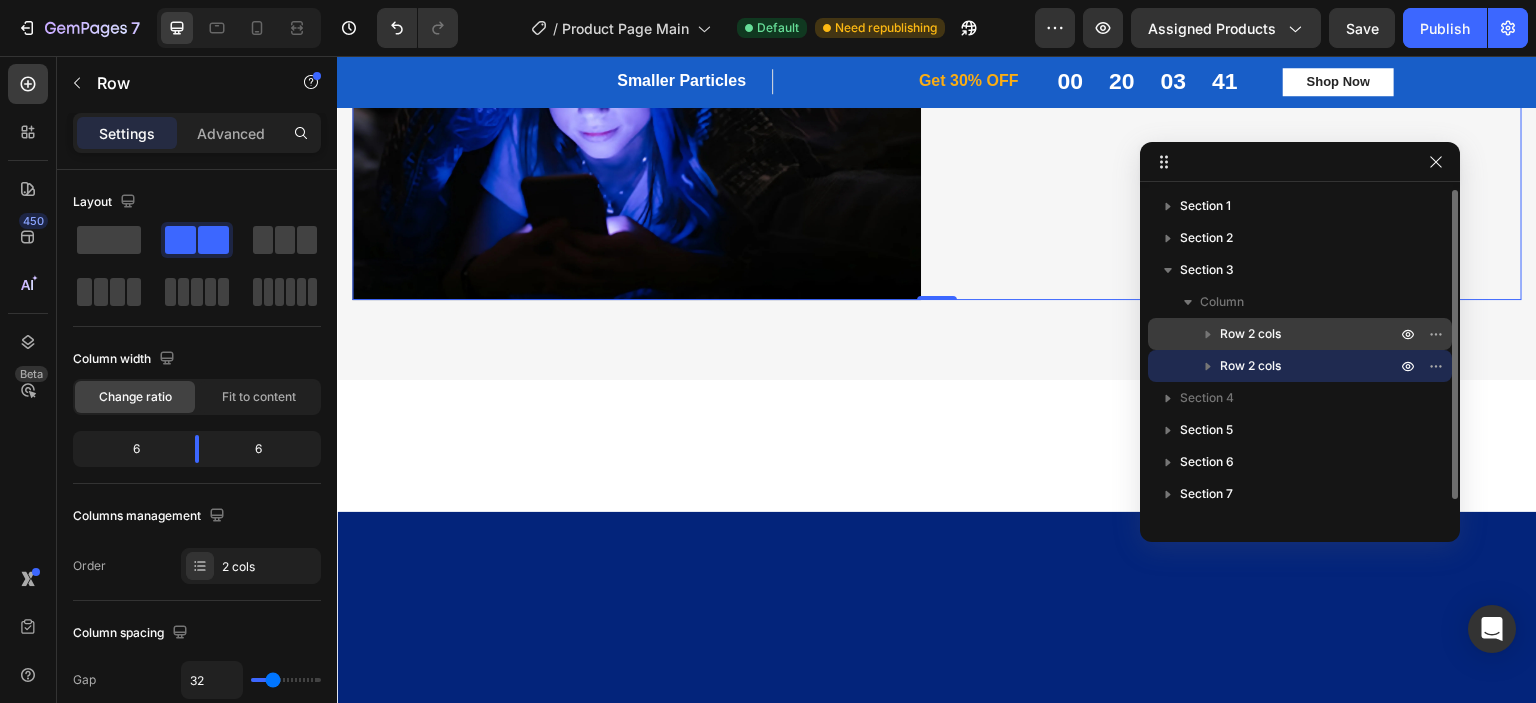 drag, startPoint x: 1281, startPoint y: 357, endPoint x: 1274, endPoint y: 323, distance: 34.713108 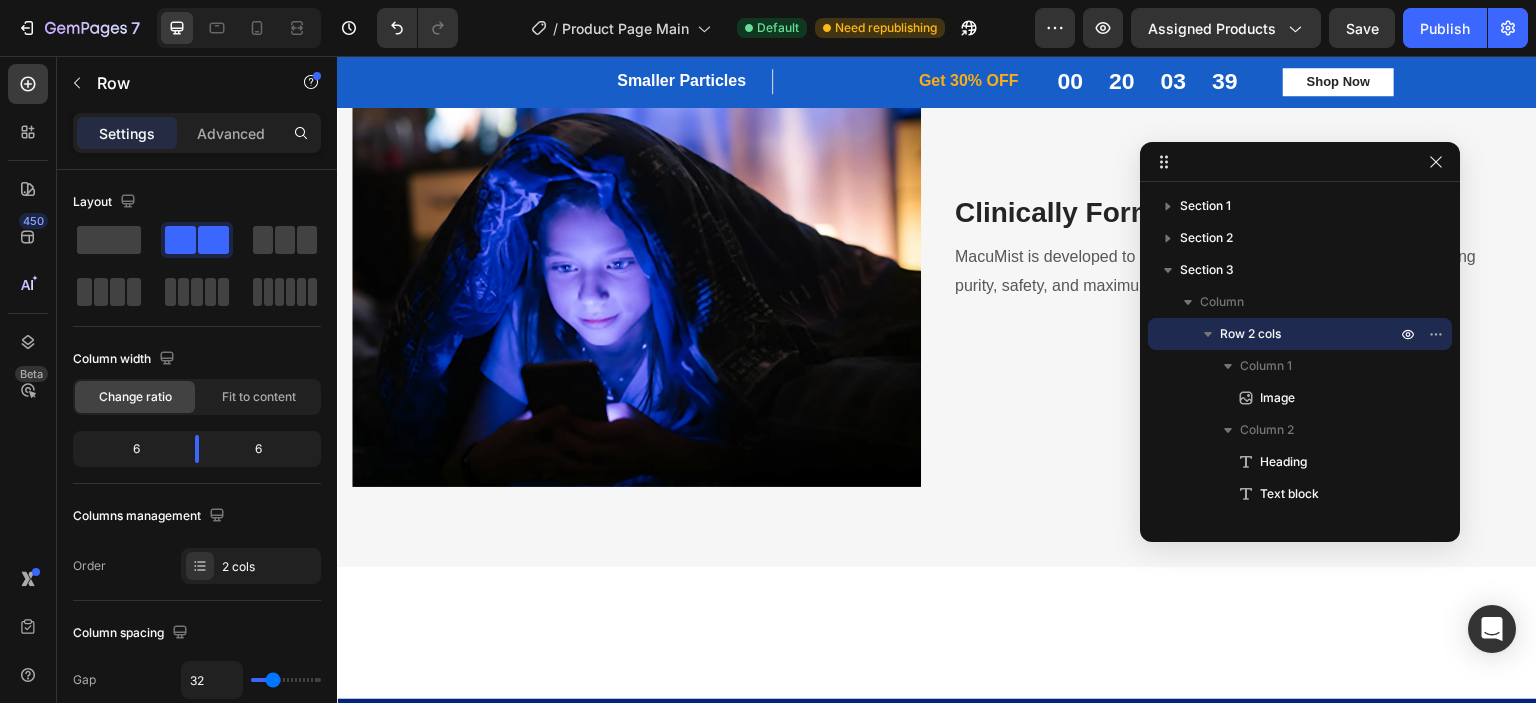 scroll, scrollTop: 1312, scrollLeft: 0, axis: vertical 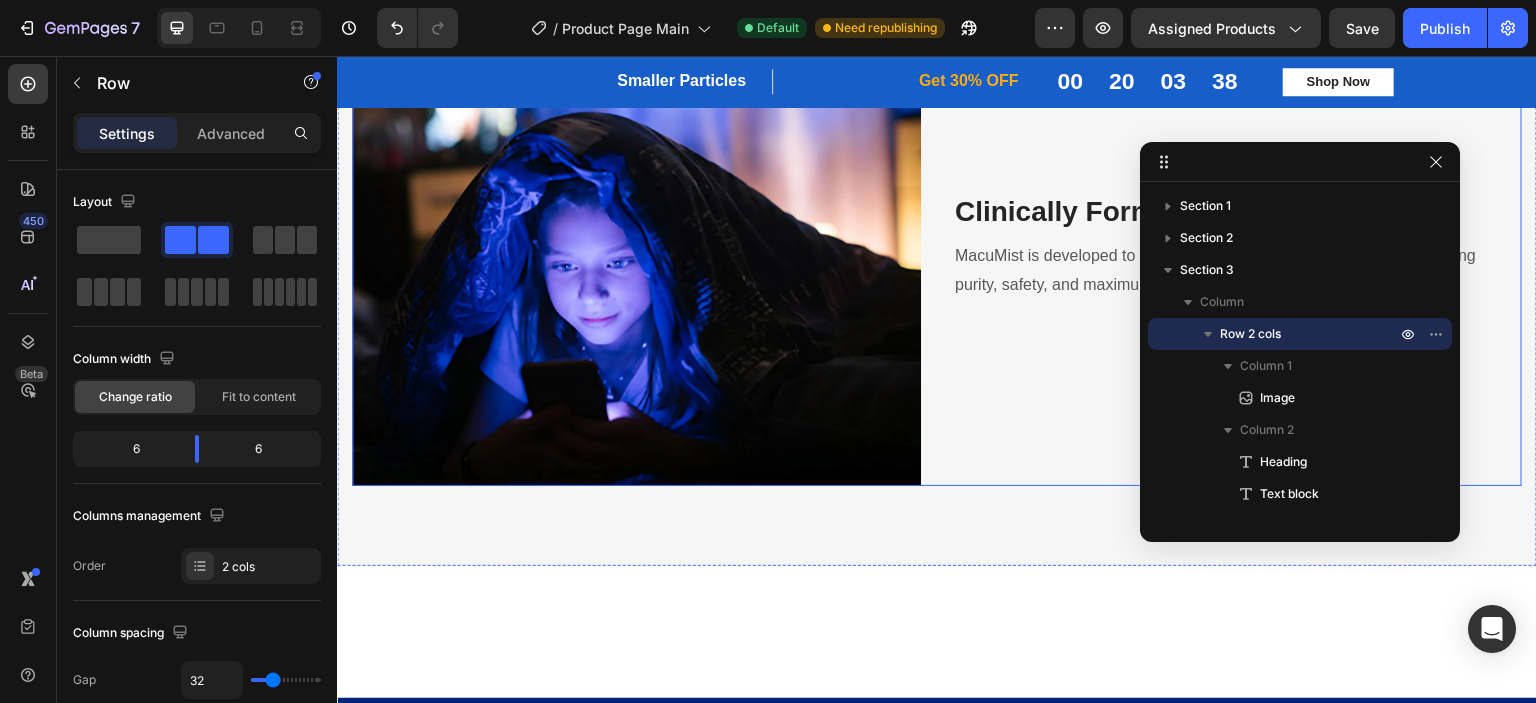 click on "Clinically Formulated for Results Heading MacuMist is developed to the highest pharmaceutical standards, ensuring purity, safety, and maximum potency with every dose.   Text block" at bounding box center [1237, 275] 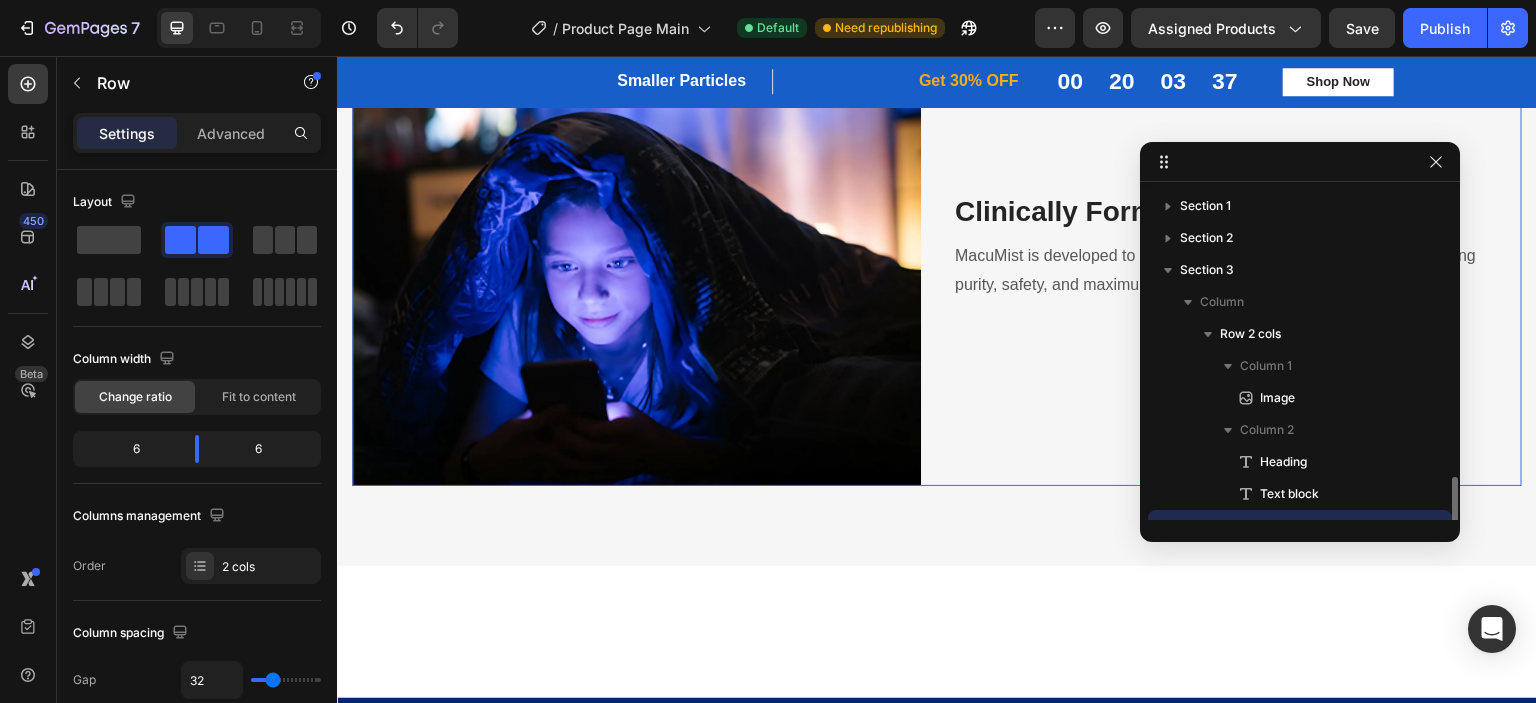 scroll, scrollTop: 186, scrollLeft: 0, axis: vertical 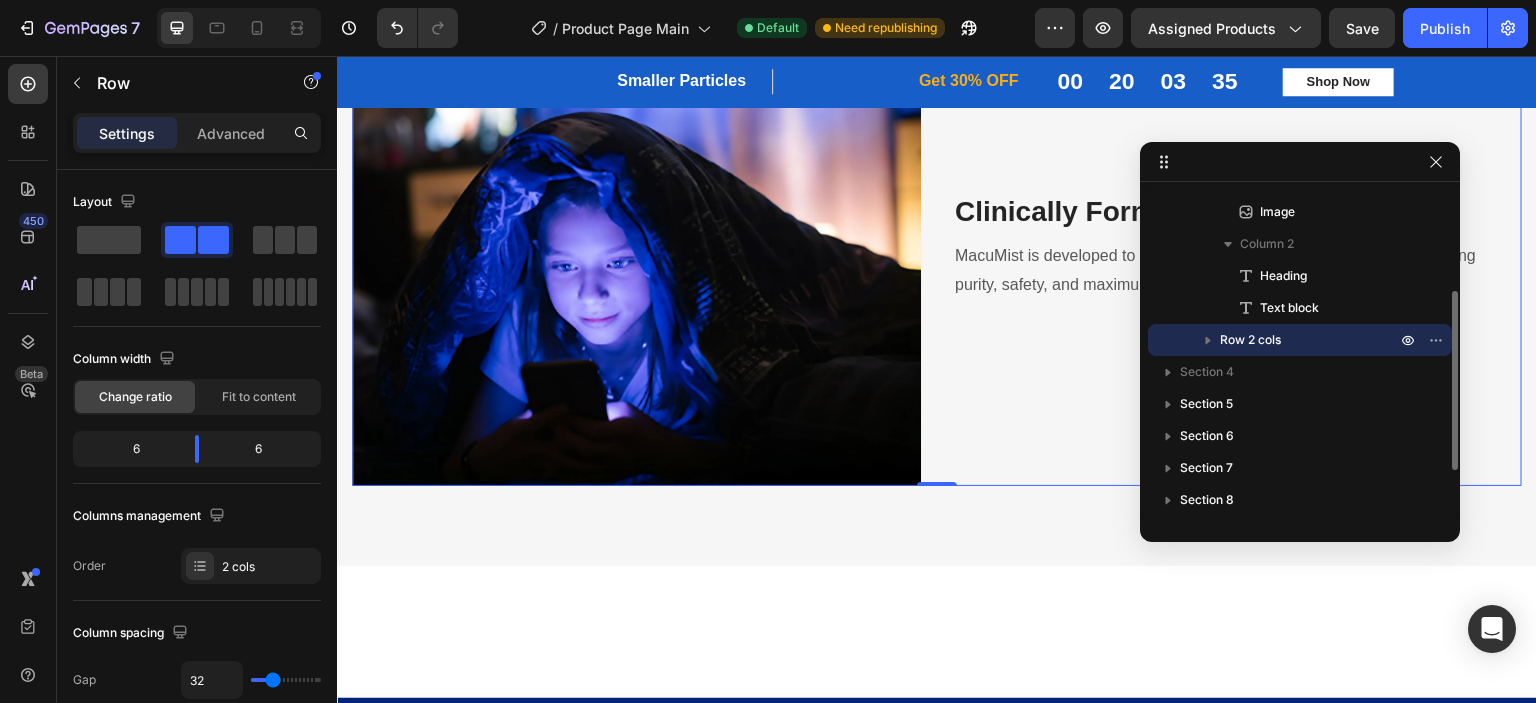 click 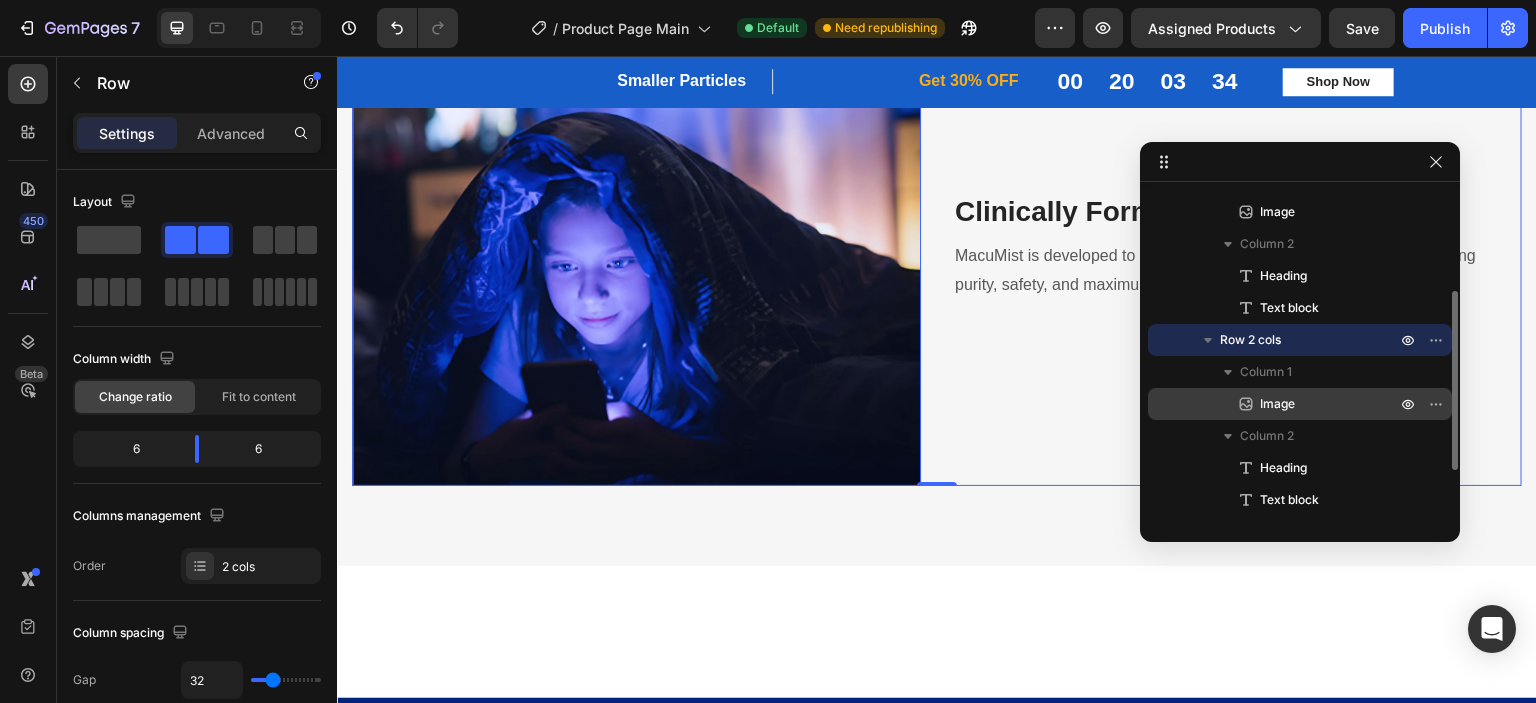 click on "Image" at bounding box center (1277, 404) 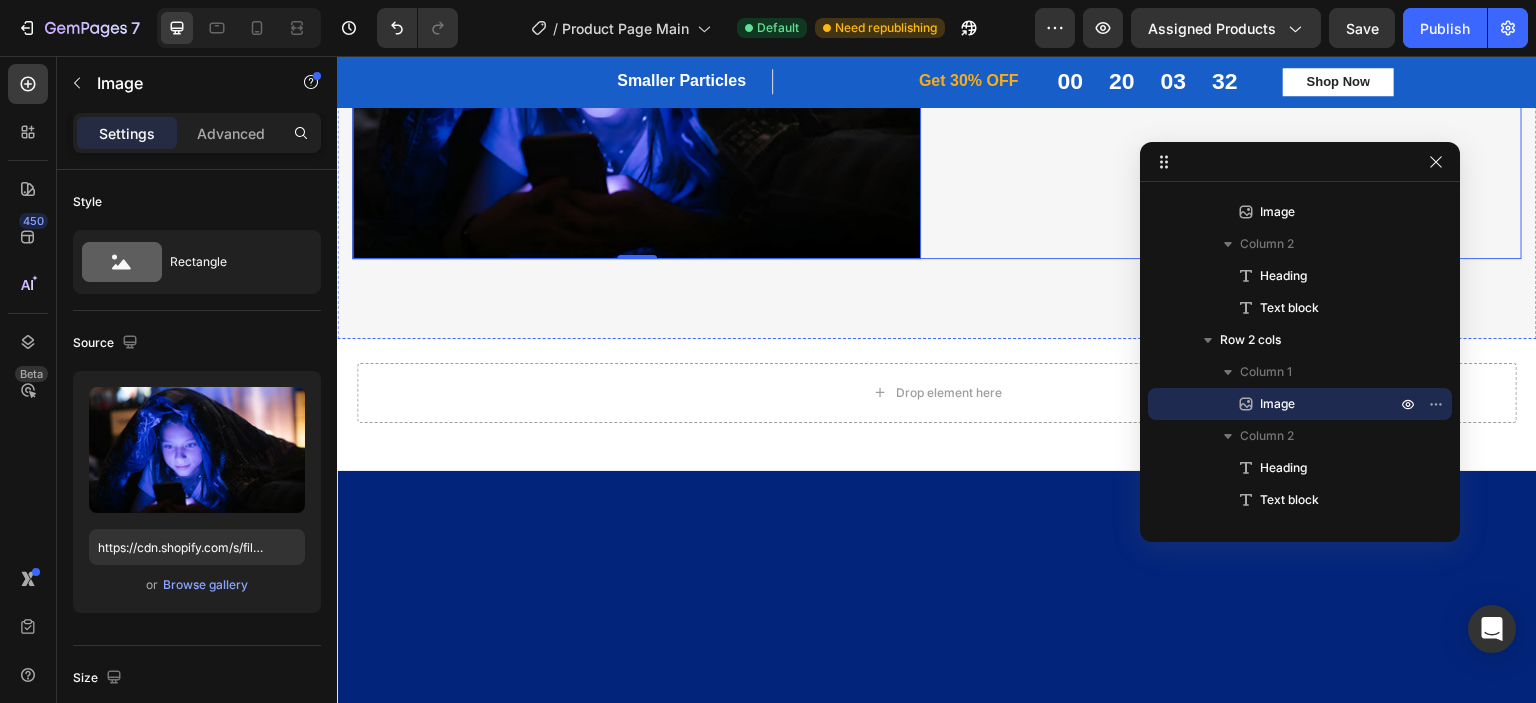 scroll, scrollTop: 1540, scrollLeft: 0, axis: vertical 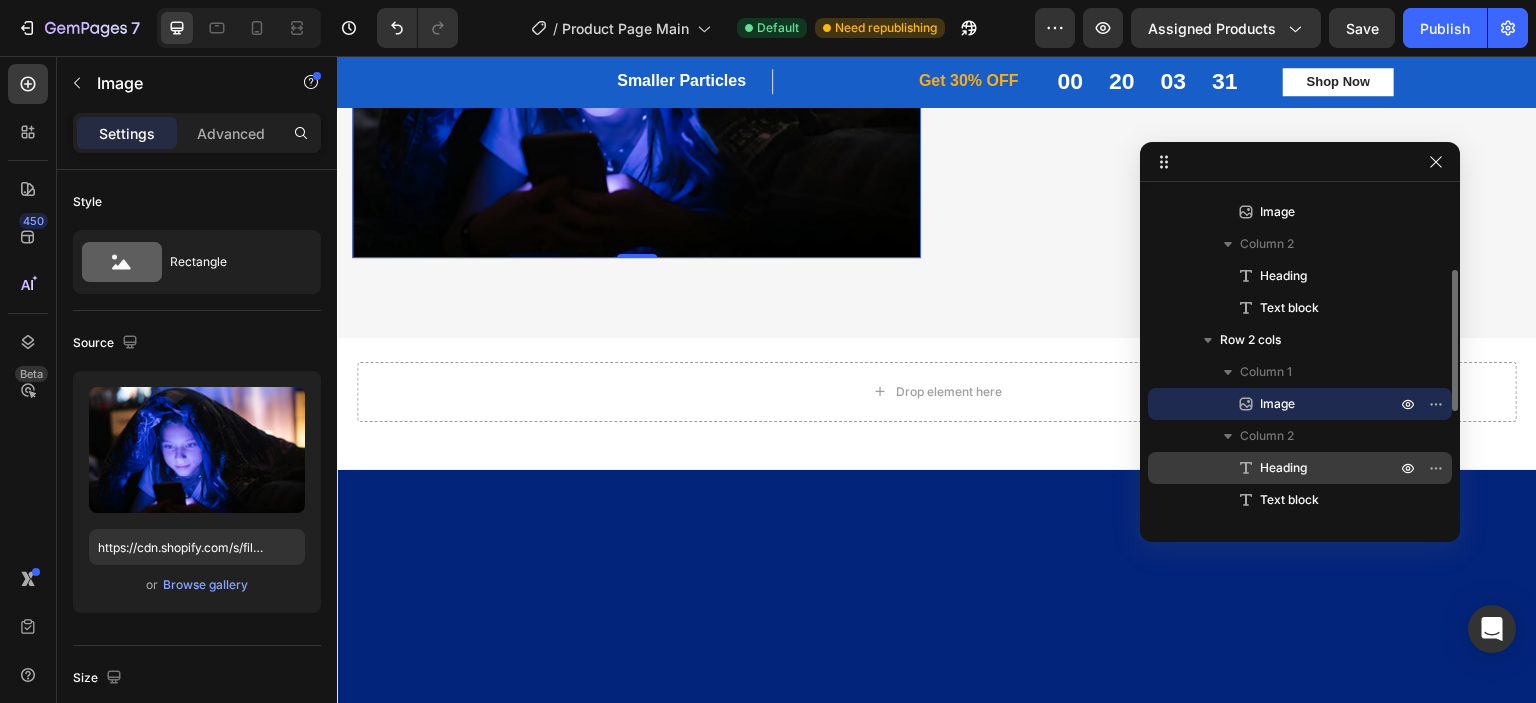 click on "Heading" at bounding box center [1306, 468] 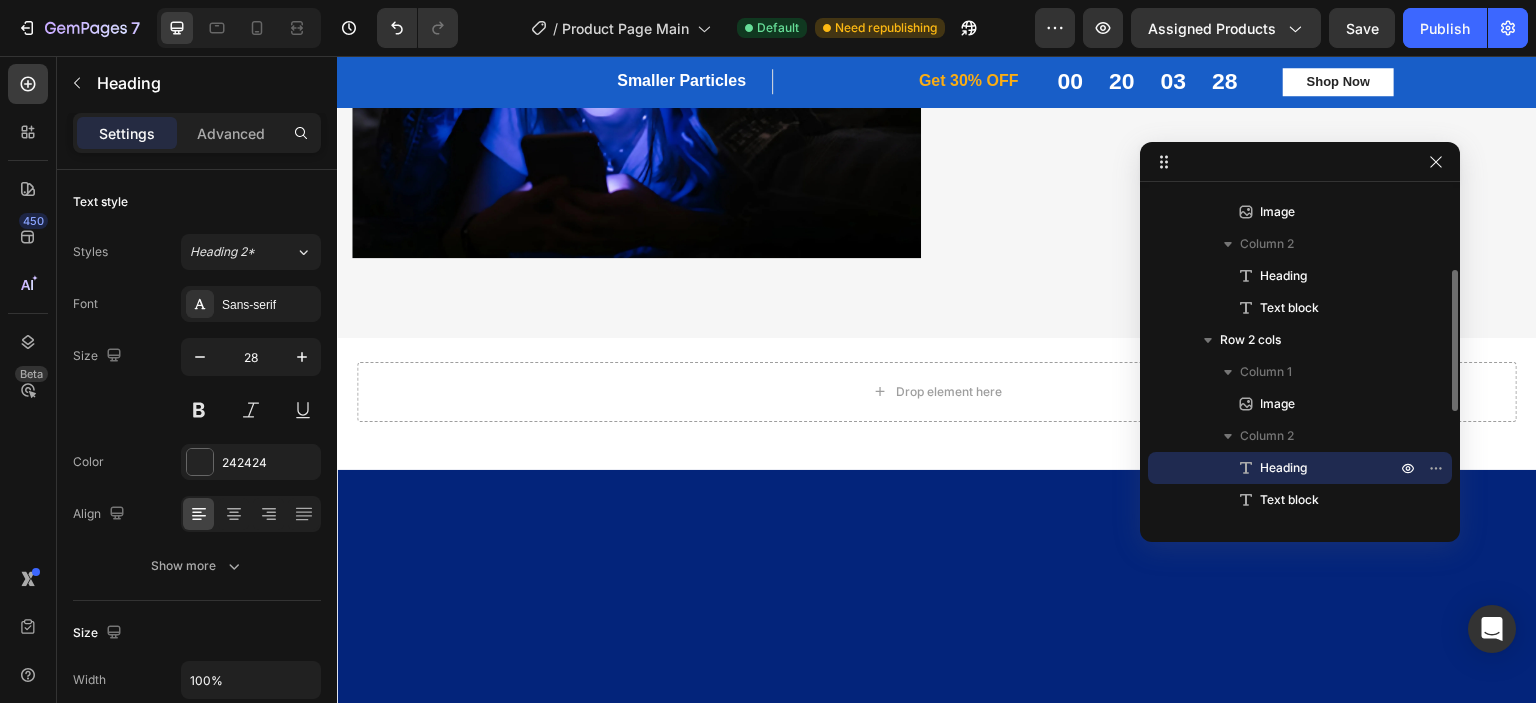 drag, startPoint x: 1291, startPoint y: 456, endPoint x: 1307, endPoint y: 463, distance: 17.464249 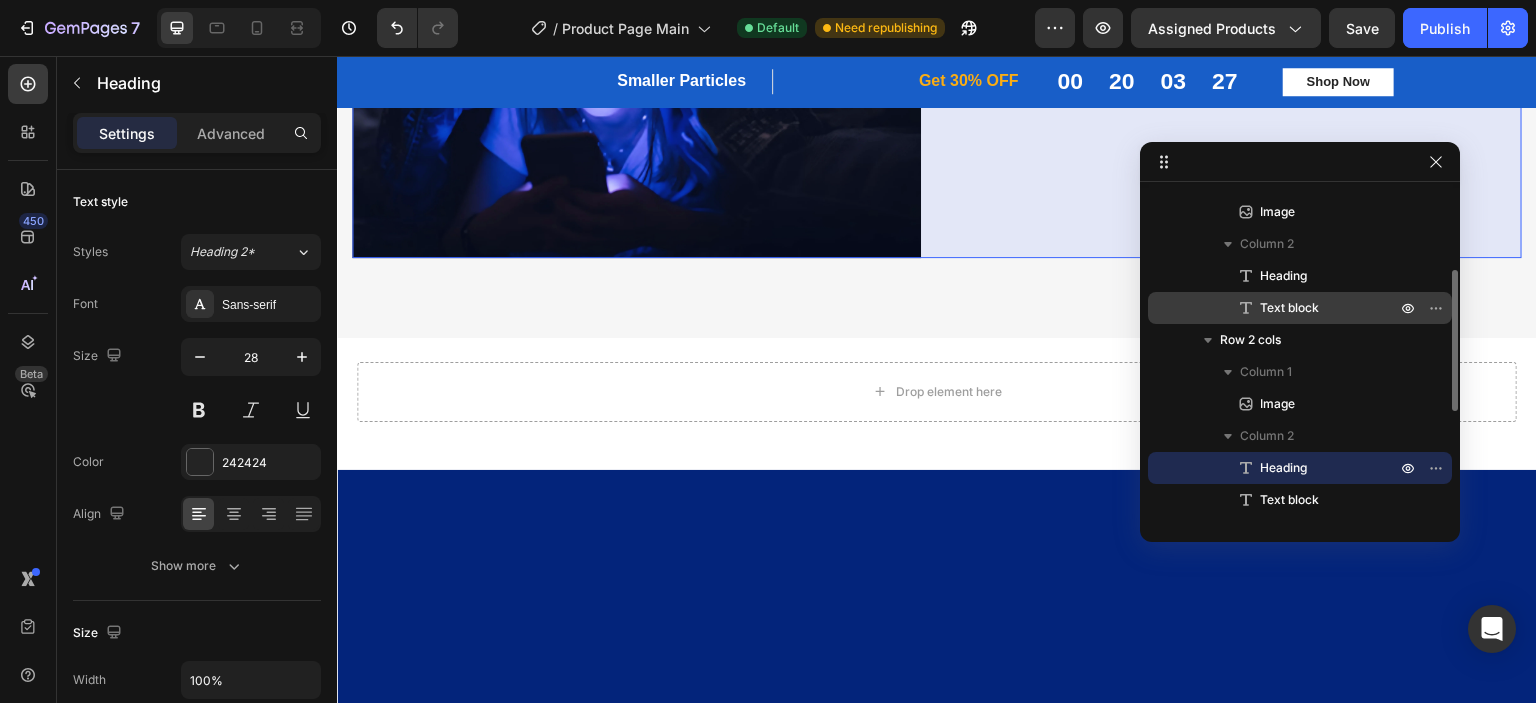 drag, startPoint x: 1307, startPoint y: 463, endPoint x: 1284, endPoint y: 315, distance: 149.7765 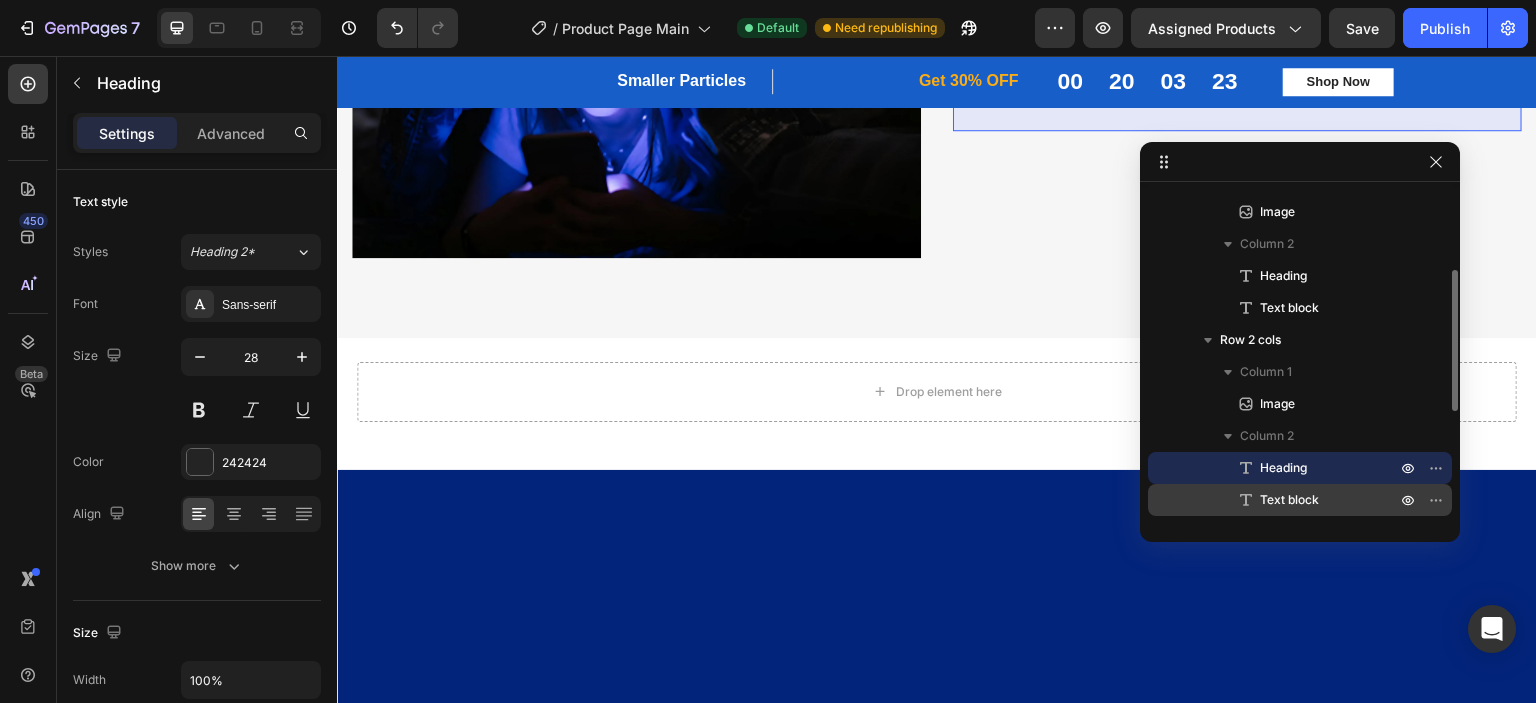 click on "Text block" at bounding box center (1300, 500) 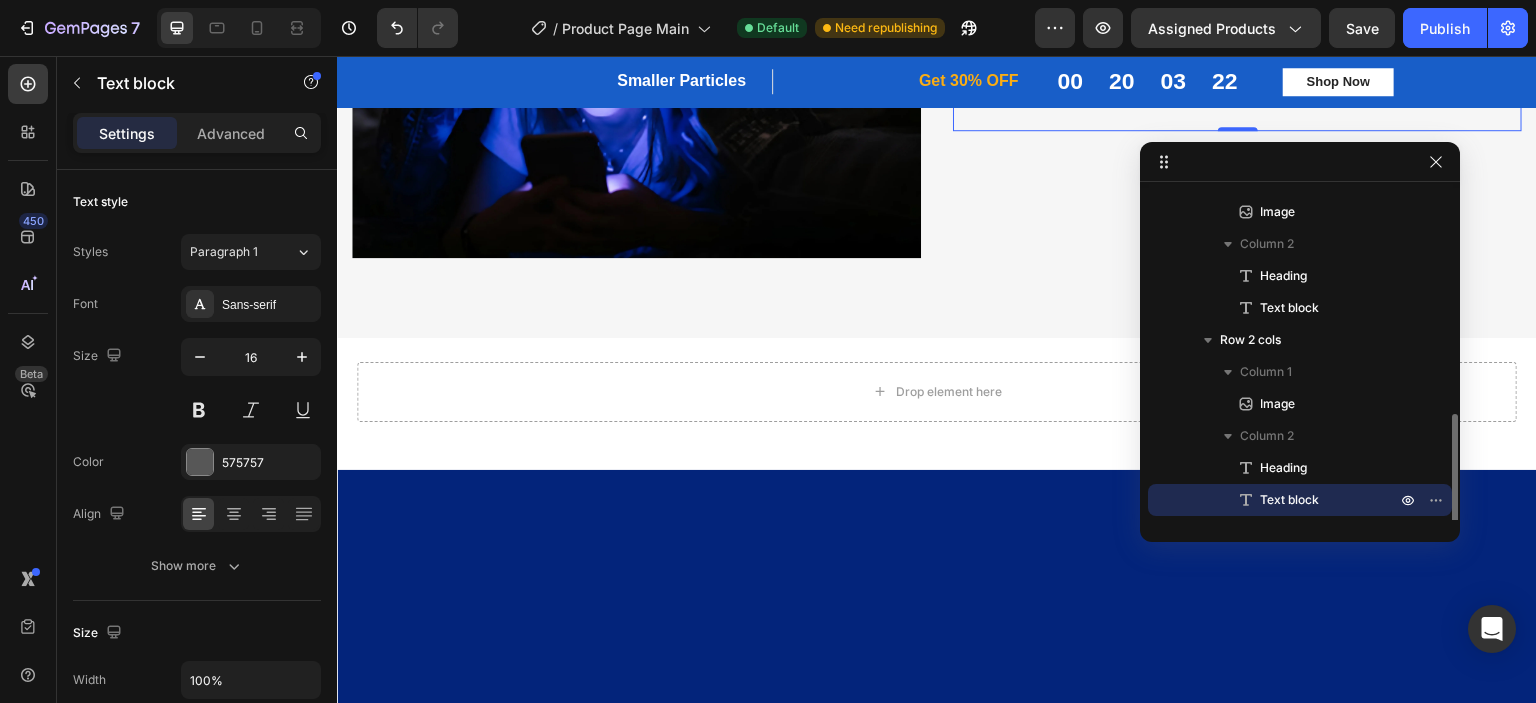 scroll, scrollTop: 291, scrollLeft: 0, axis: vertical 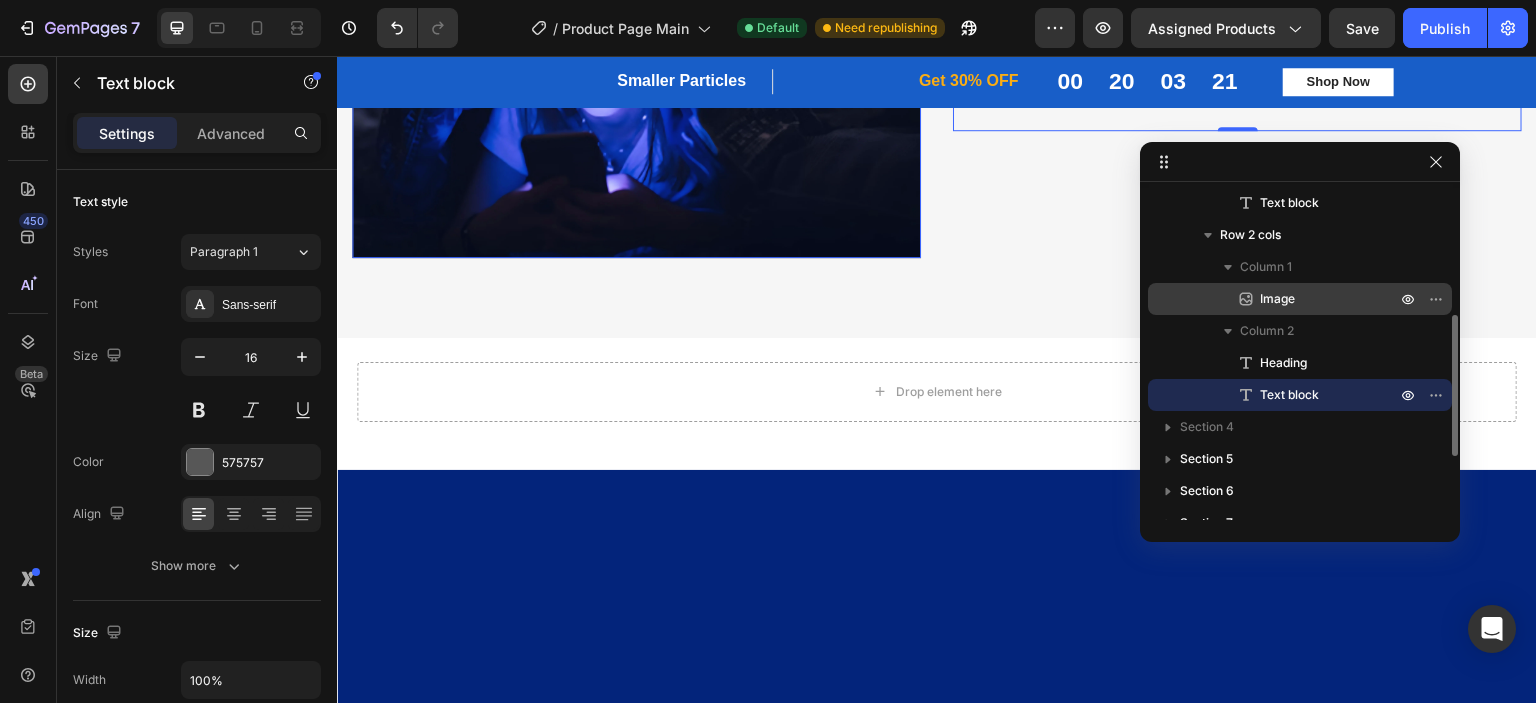 click on "Image" at bounding box center [1300, 299] 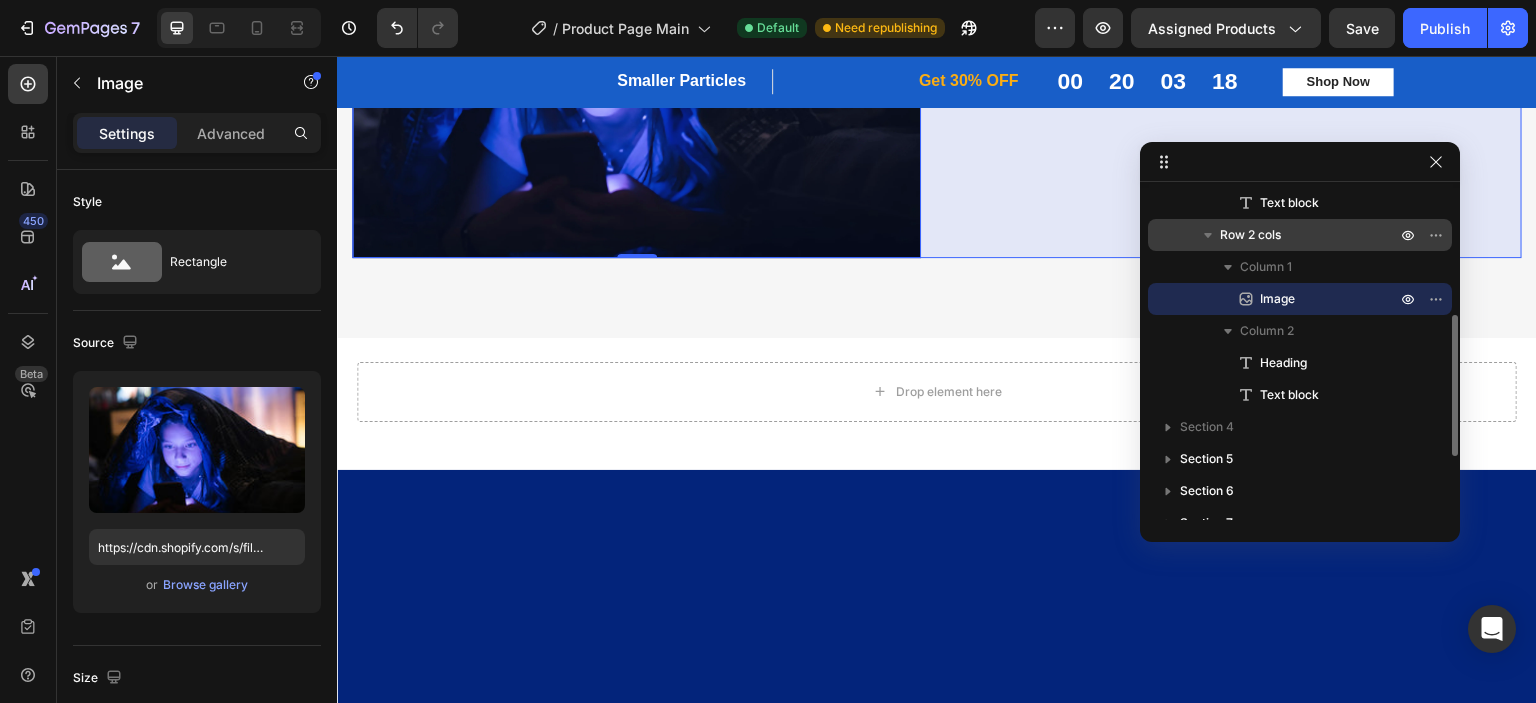 click on "Row 2 cols" at bounding box center (1300, 235) 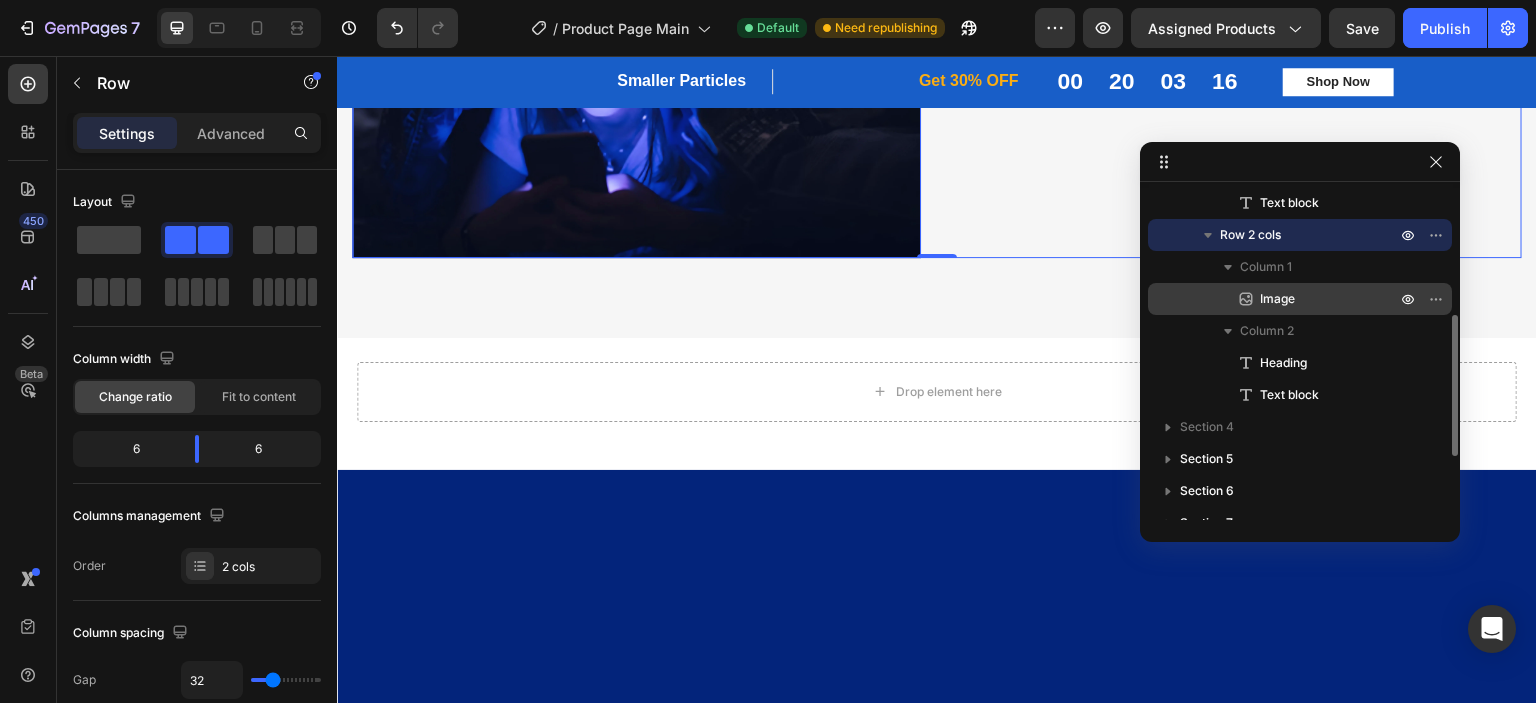 click on "Image" at bounding box center (1300, 299) 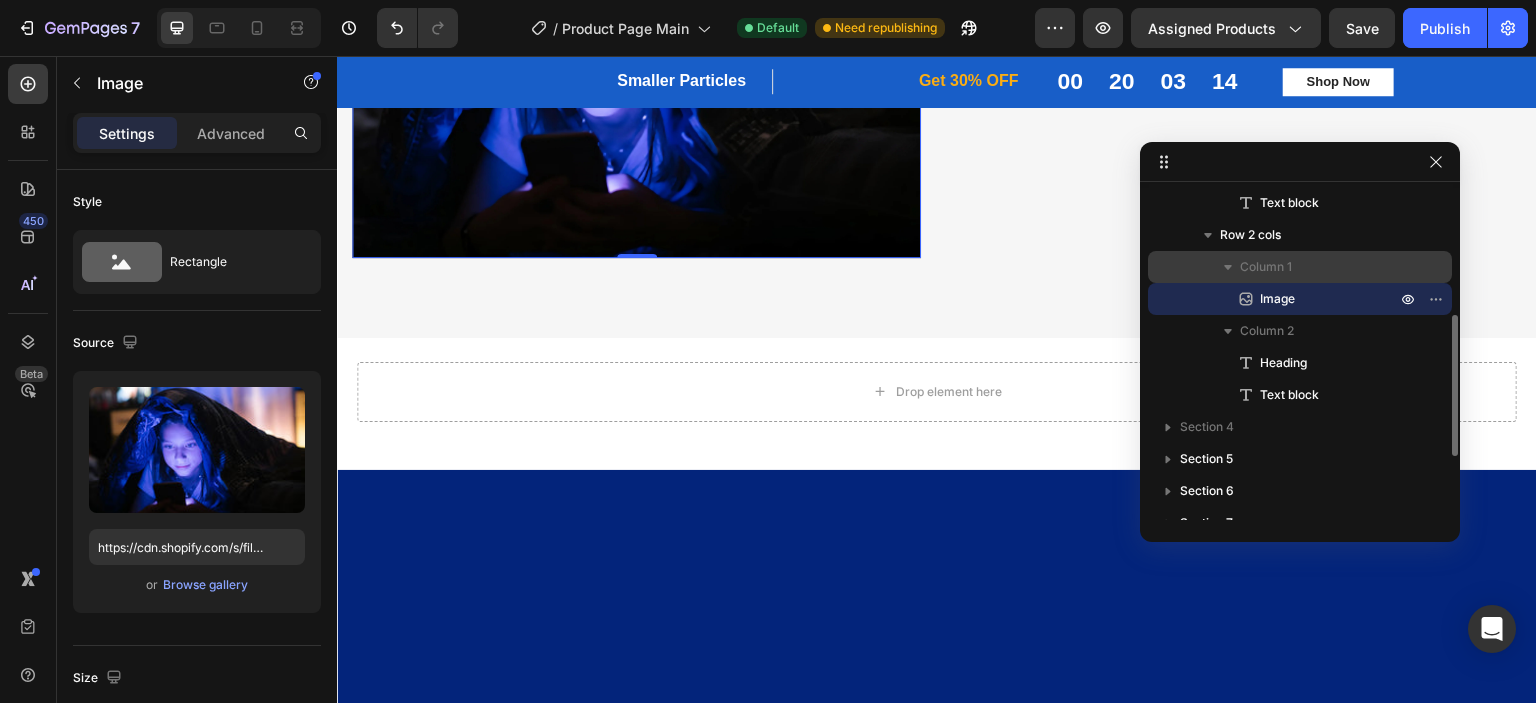 drag, startPoint x: 1291, startPoint y: 308, endPoint x: 1252, endPoint y: 267, distance: 56.586216 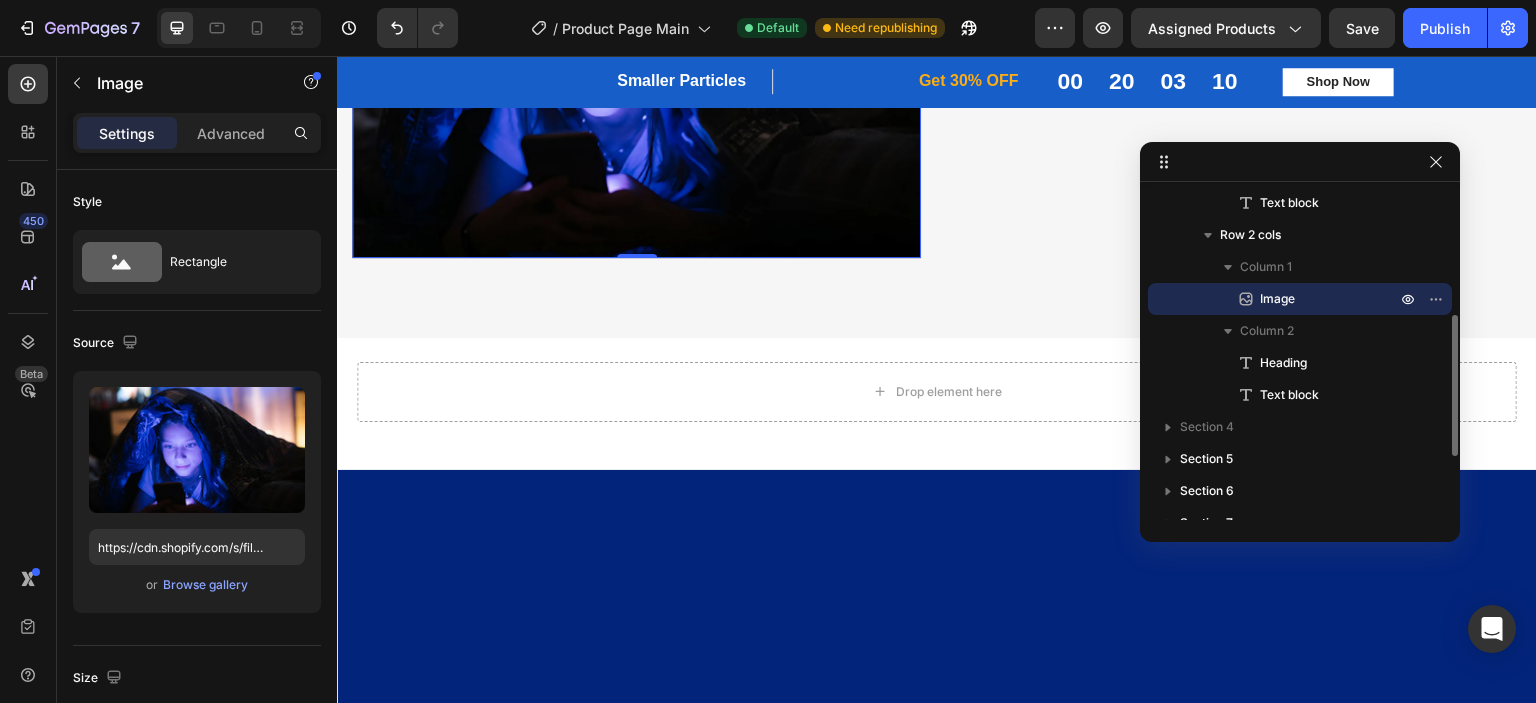 drag, startPoint x: 1342, startPoint y: 303, endPoint x: 1270, endPoint y: 285, distance: 74.215904 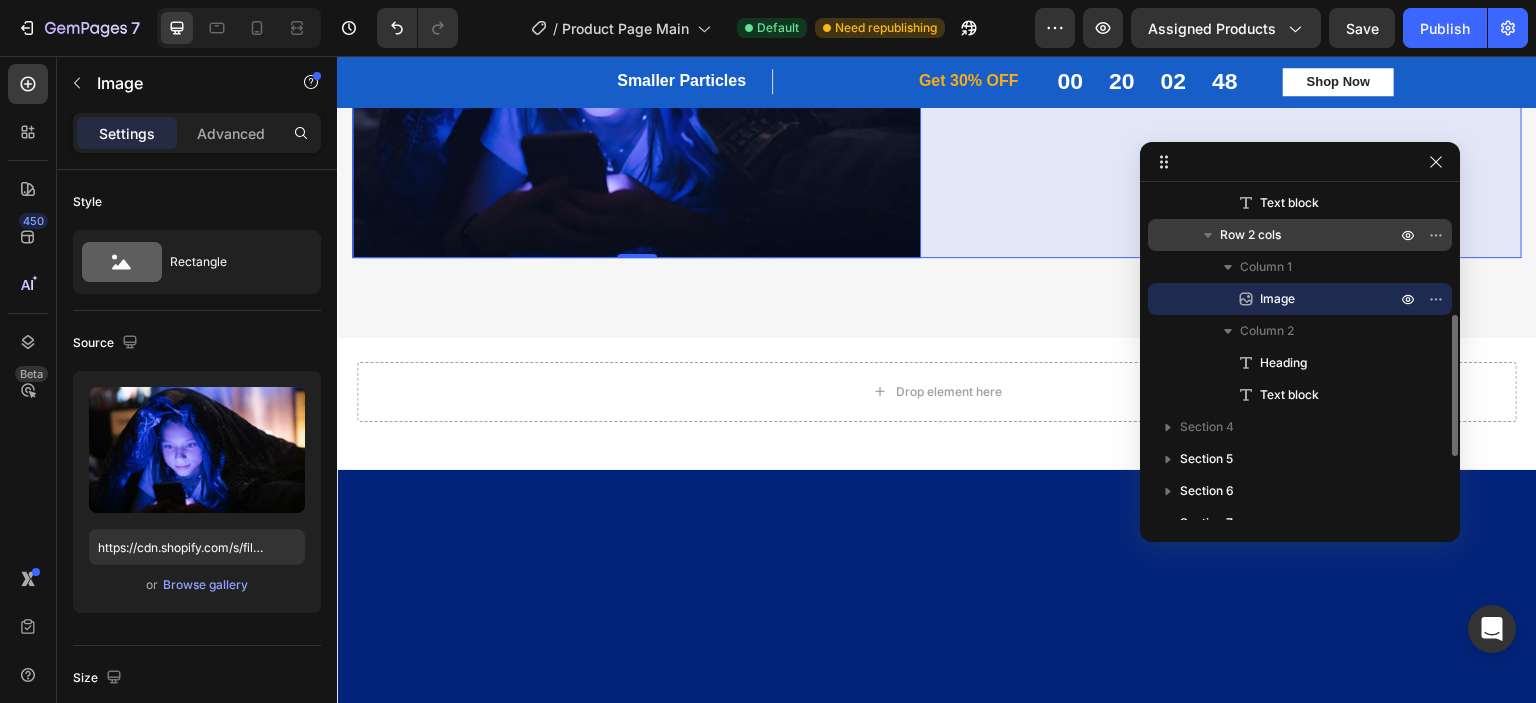 click on "Row 2 cols" at bounding box center (1310, 235) 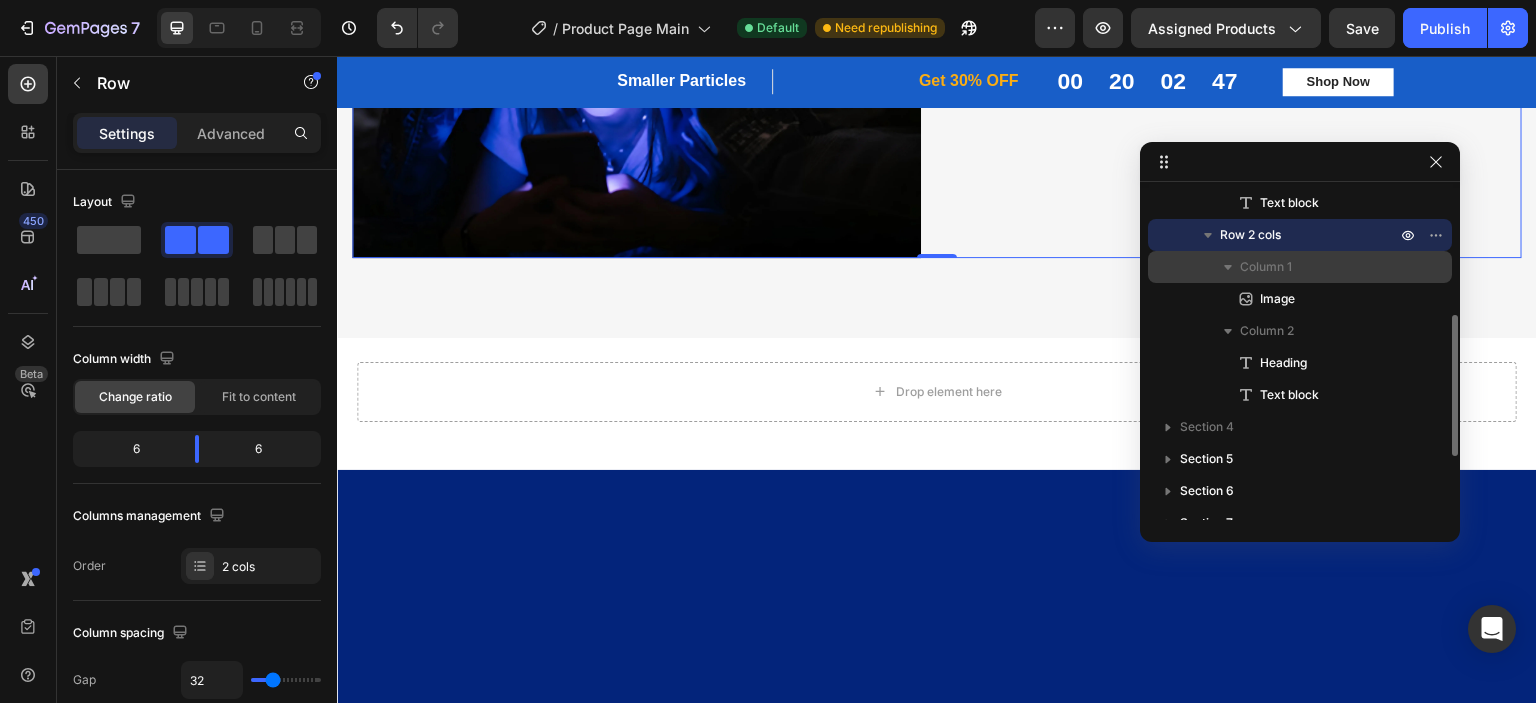 click on "Column 1" at bounding box center (1300, 267) 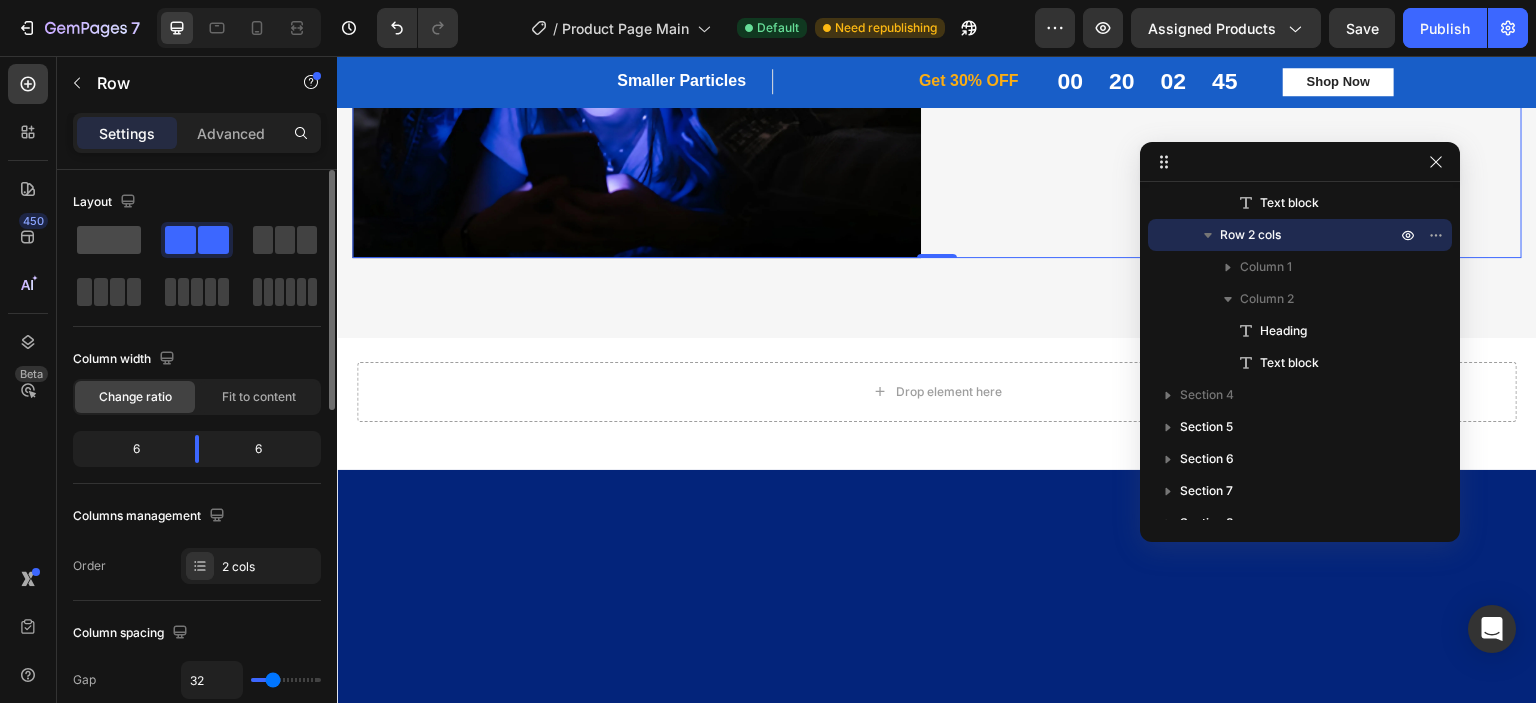 click 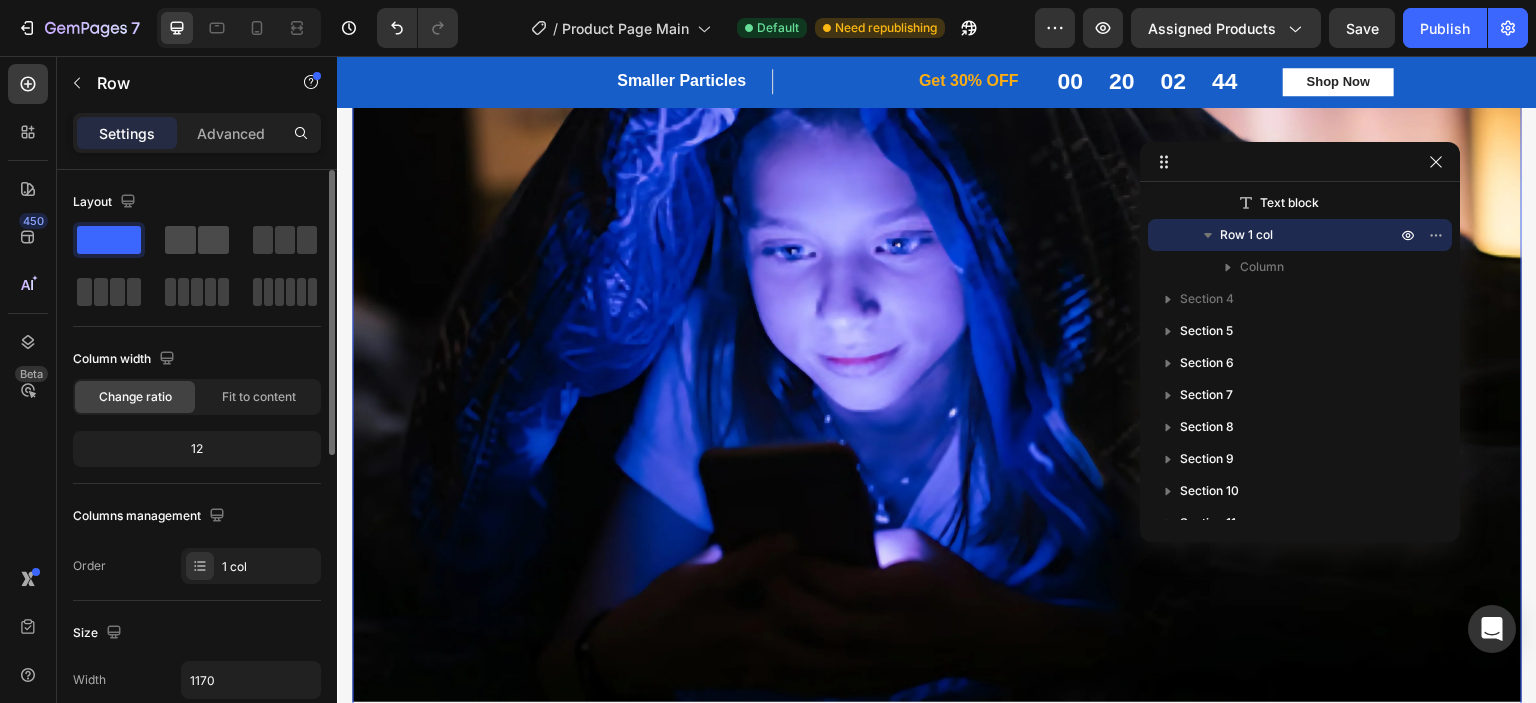 click 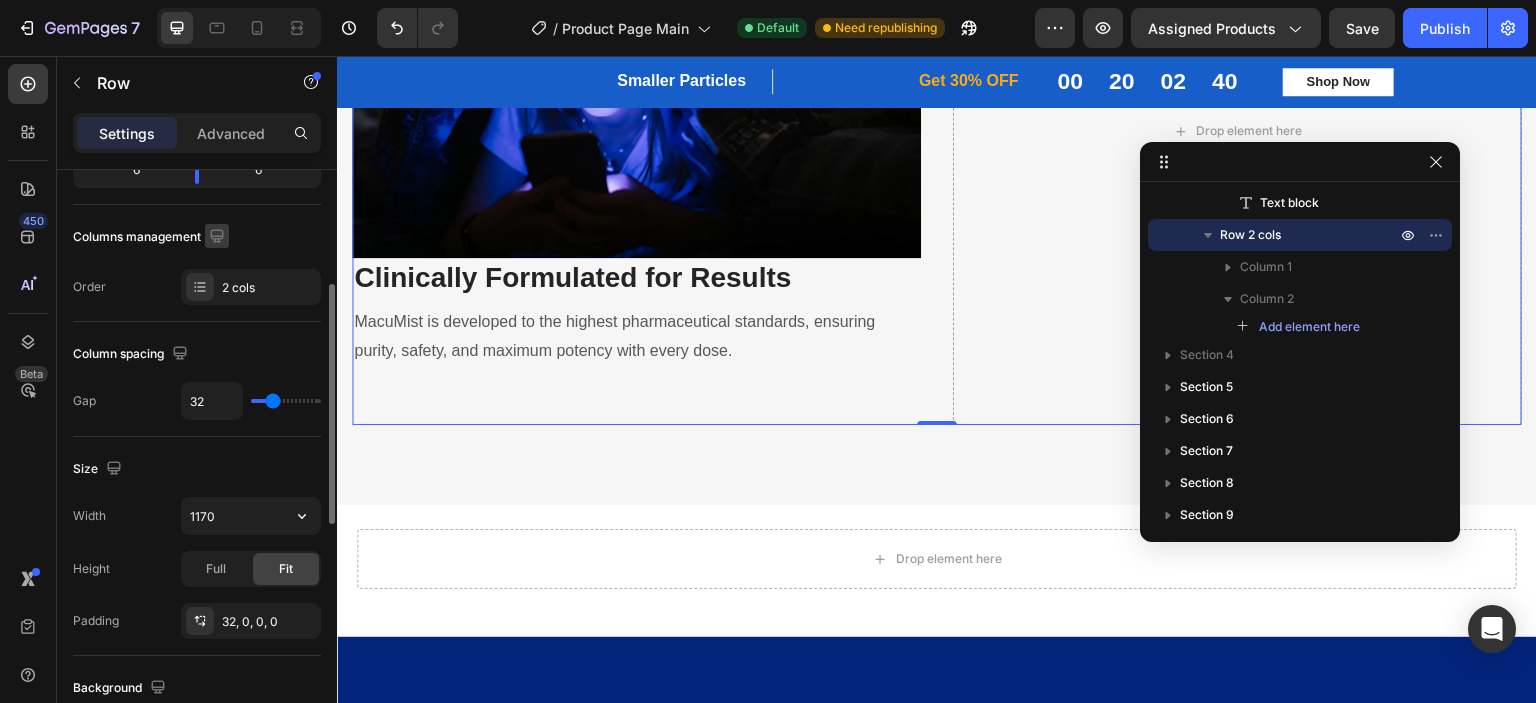 scroll, scrollTop: 280, scrollLeft: 0, axis: vertical 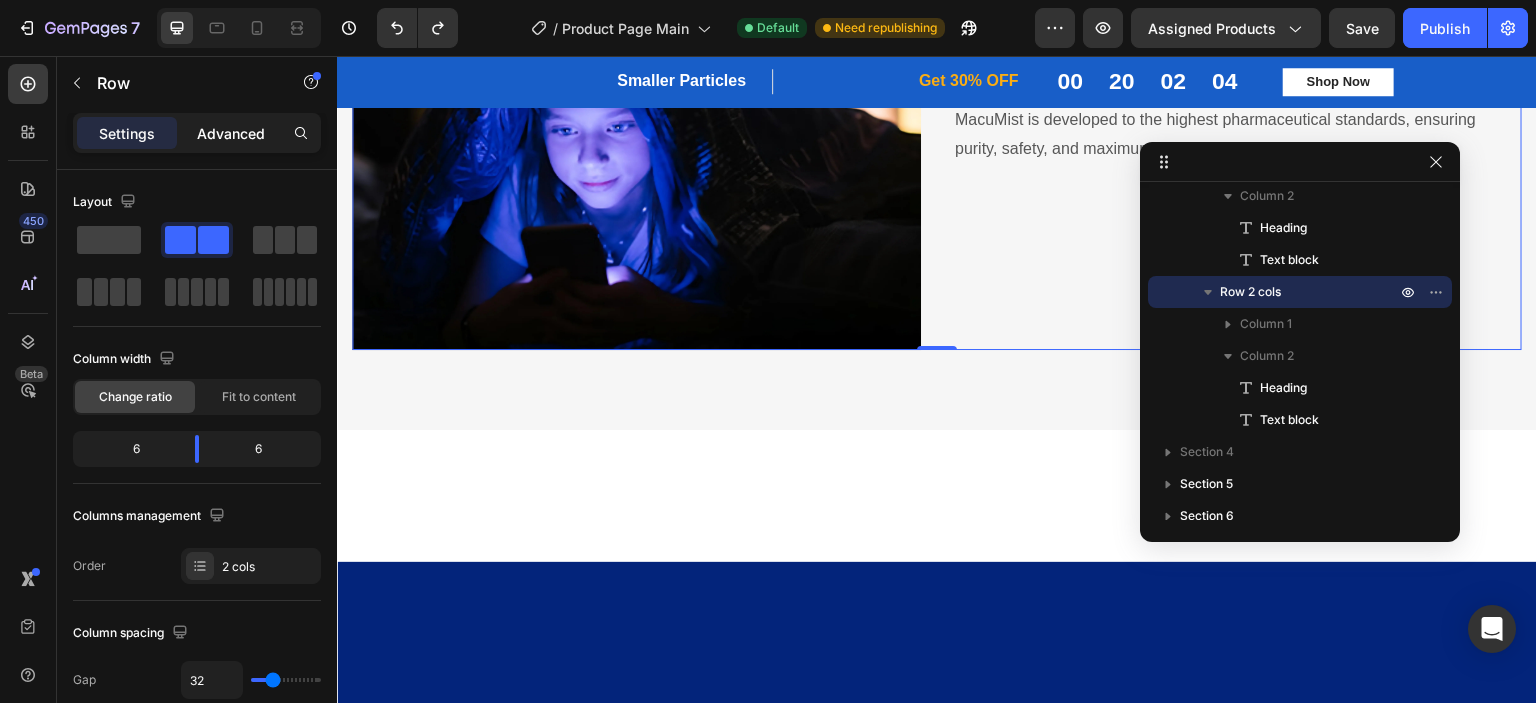 click on "Advanced" at bounding box center [231, 133] 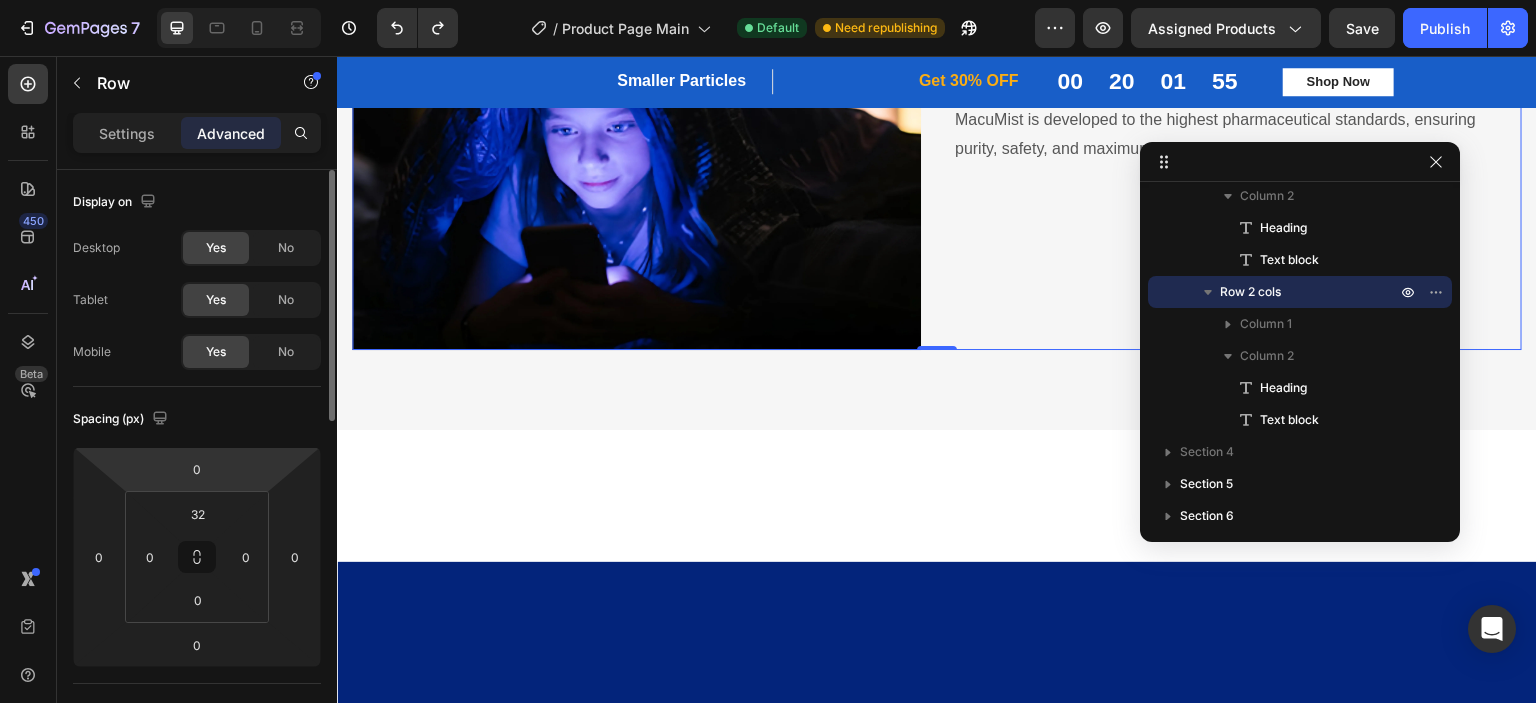 scroll, scrollTop: 0, scrollLeft: 0, axis: both 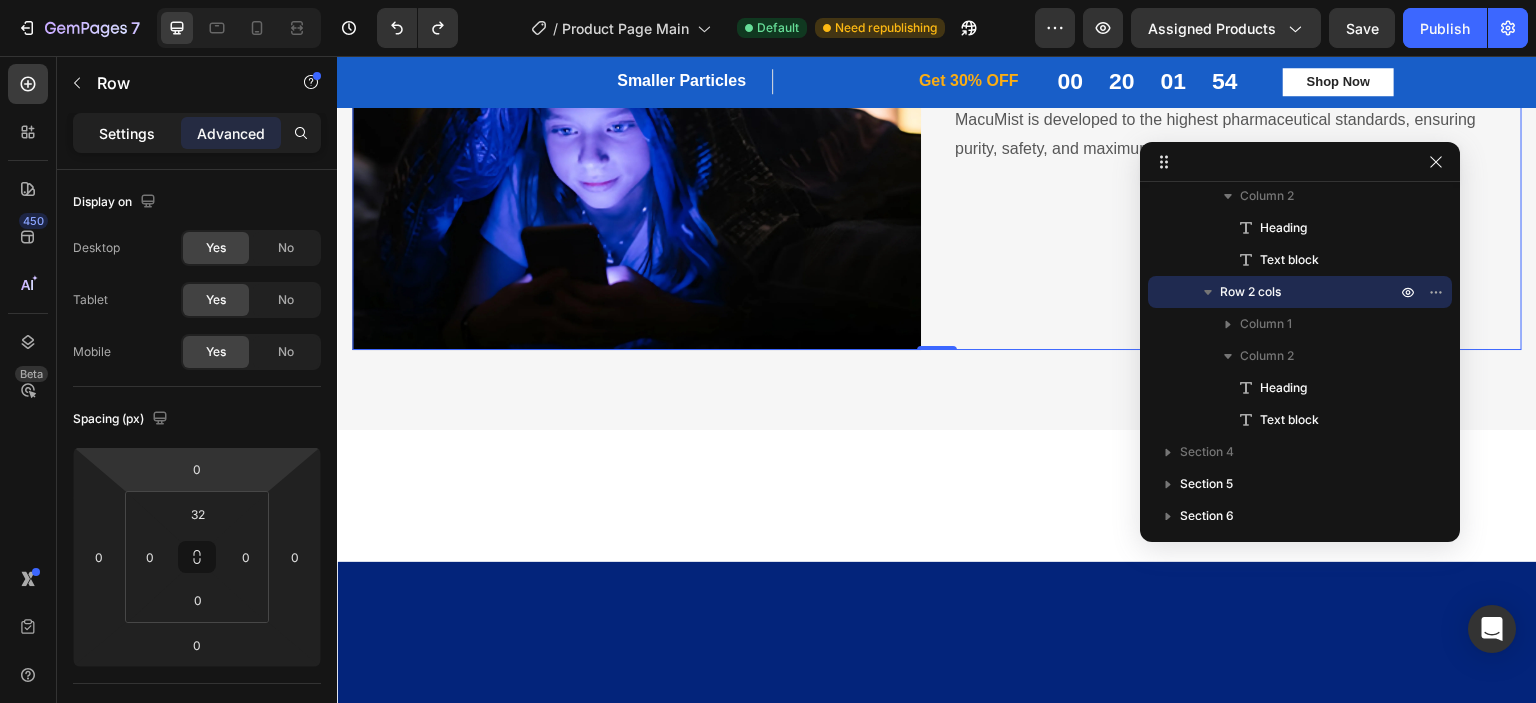 click on "Settings" at bounding box center [127, 133] 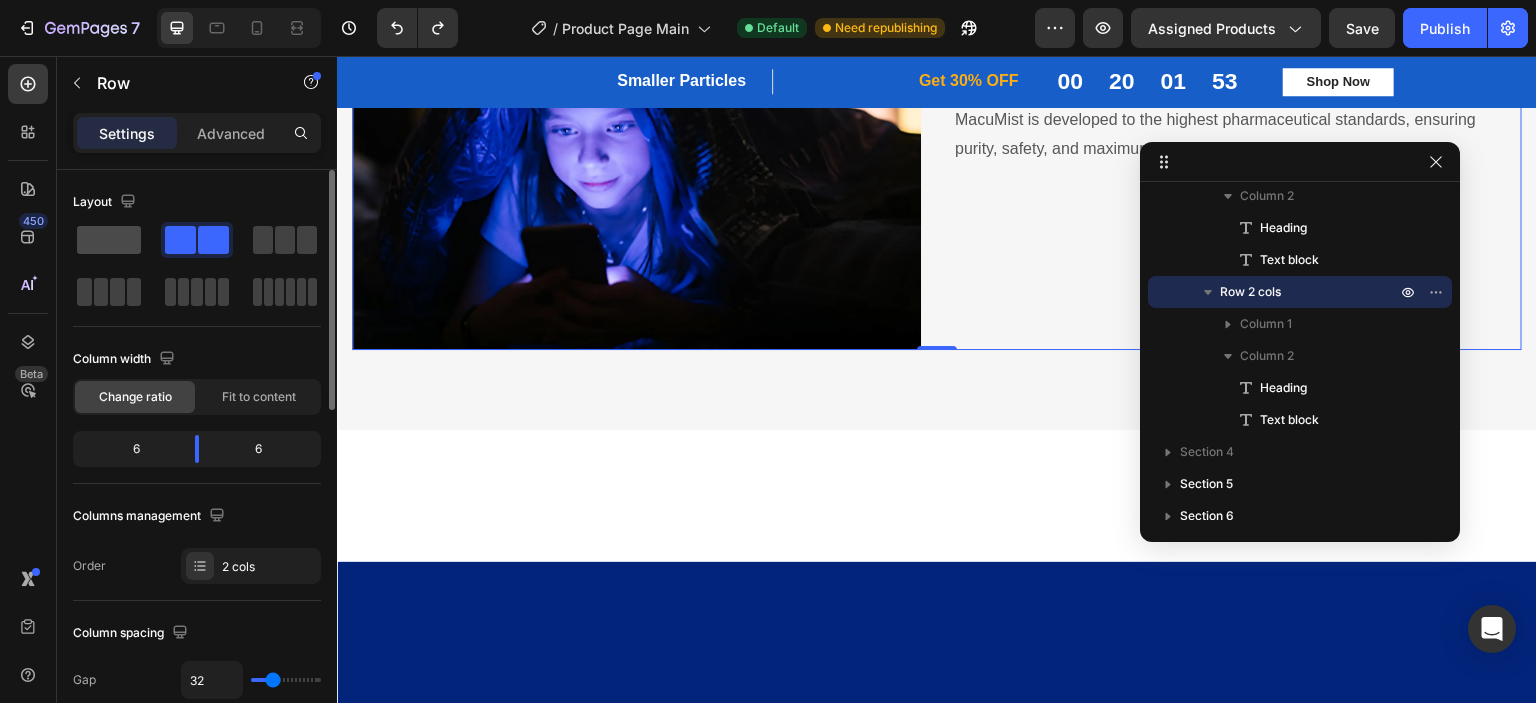 click 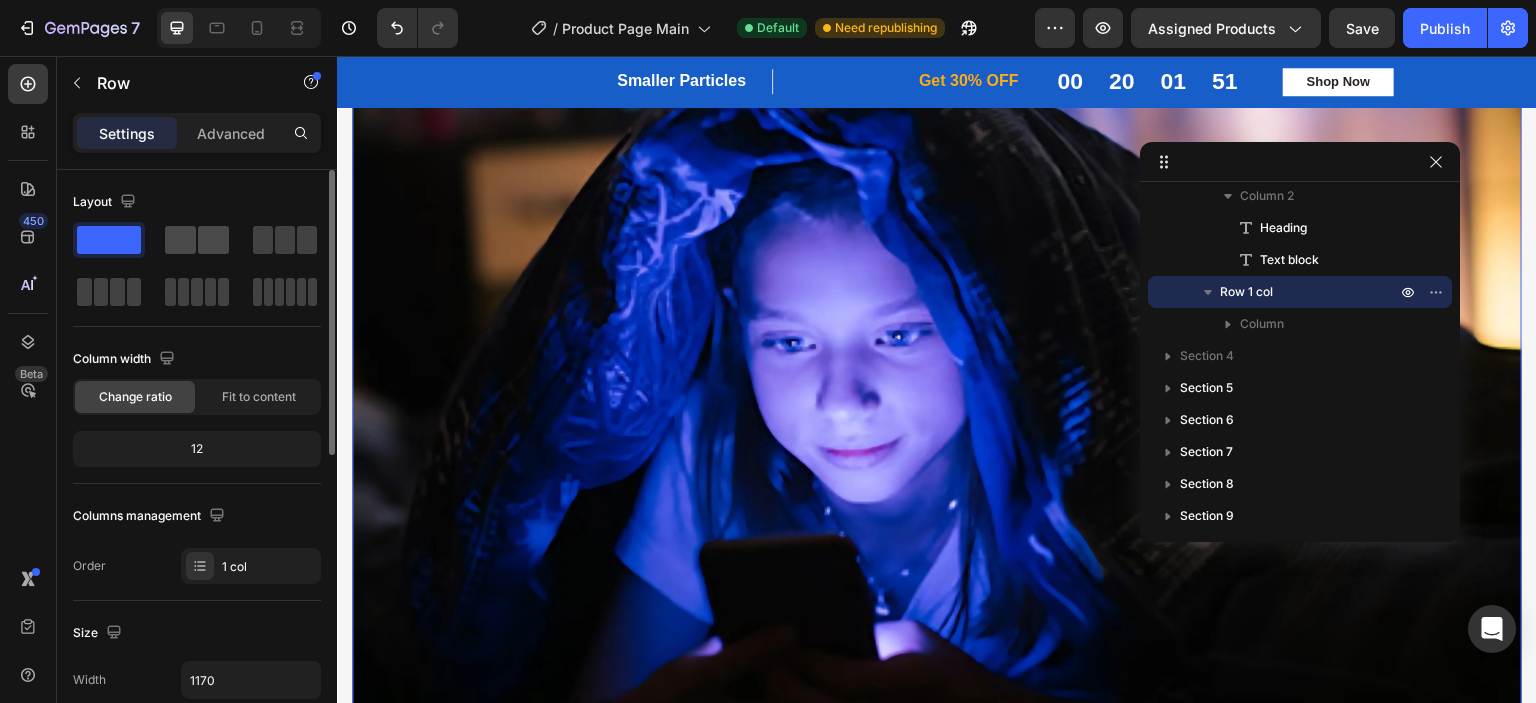 click 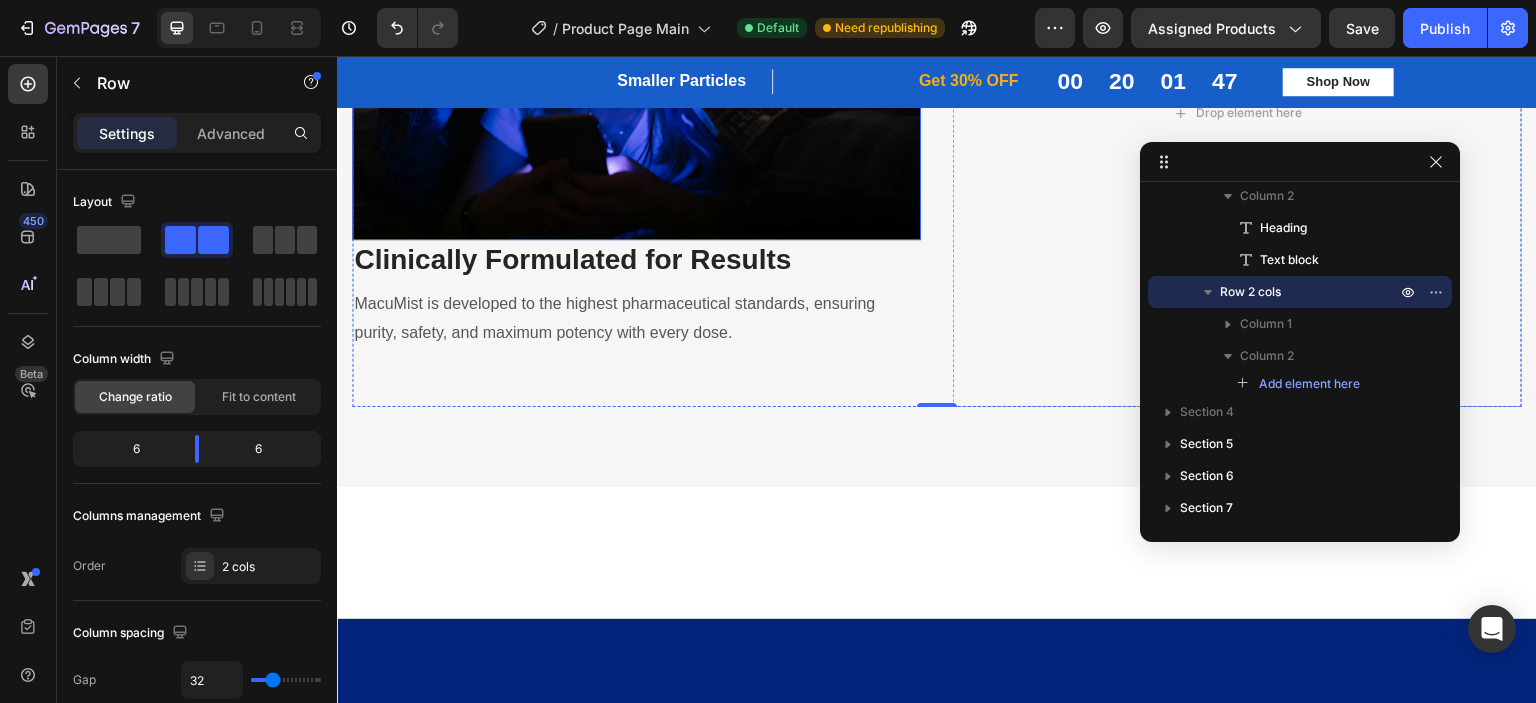 scroll, scrollTop: 1578, scrollLeft: 0, axis: vertical 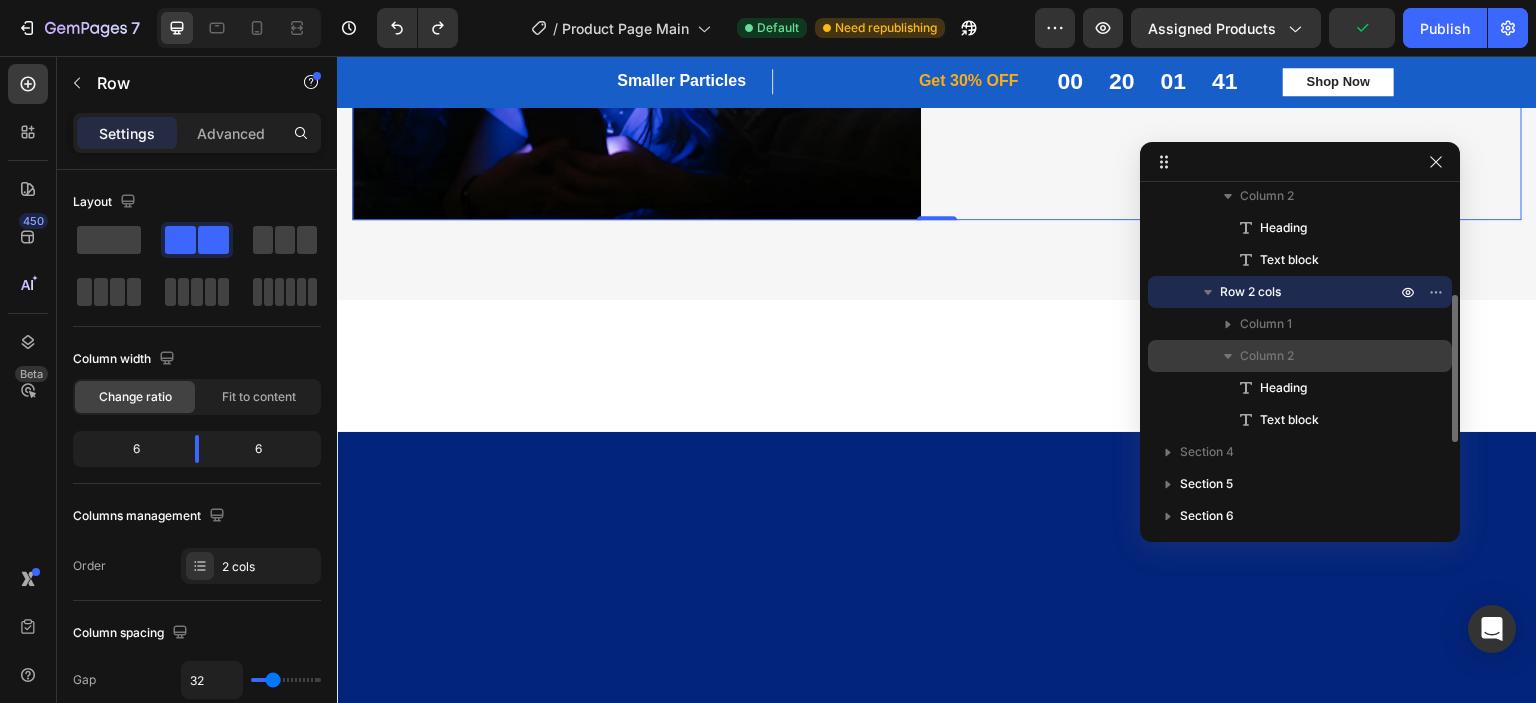 click on "Column 2" at bounding box center (1267, 356) 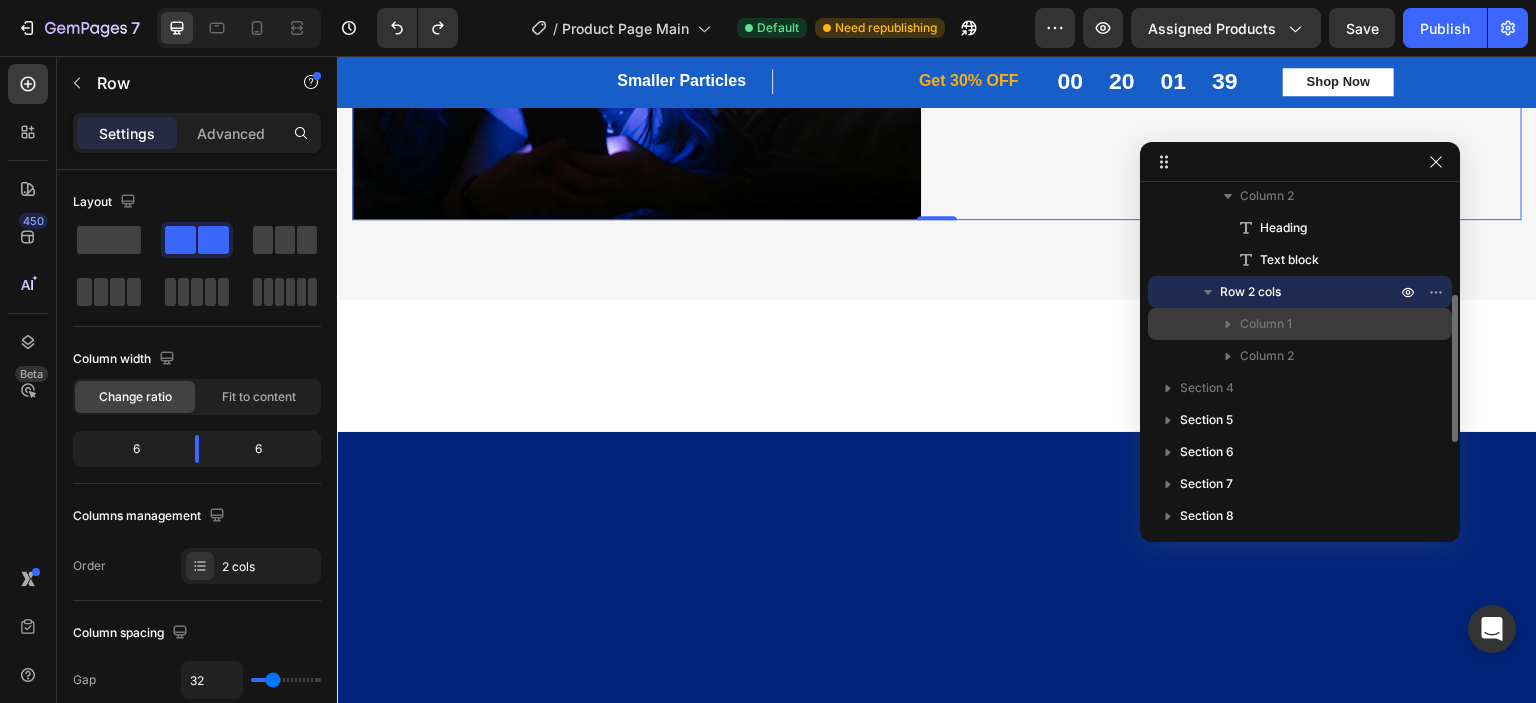 drag, startPoint x: 1244, startPoint y: 347, endPoint x: 1244, endPoint y: 316, distance: 31 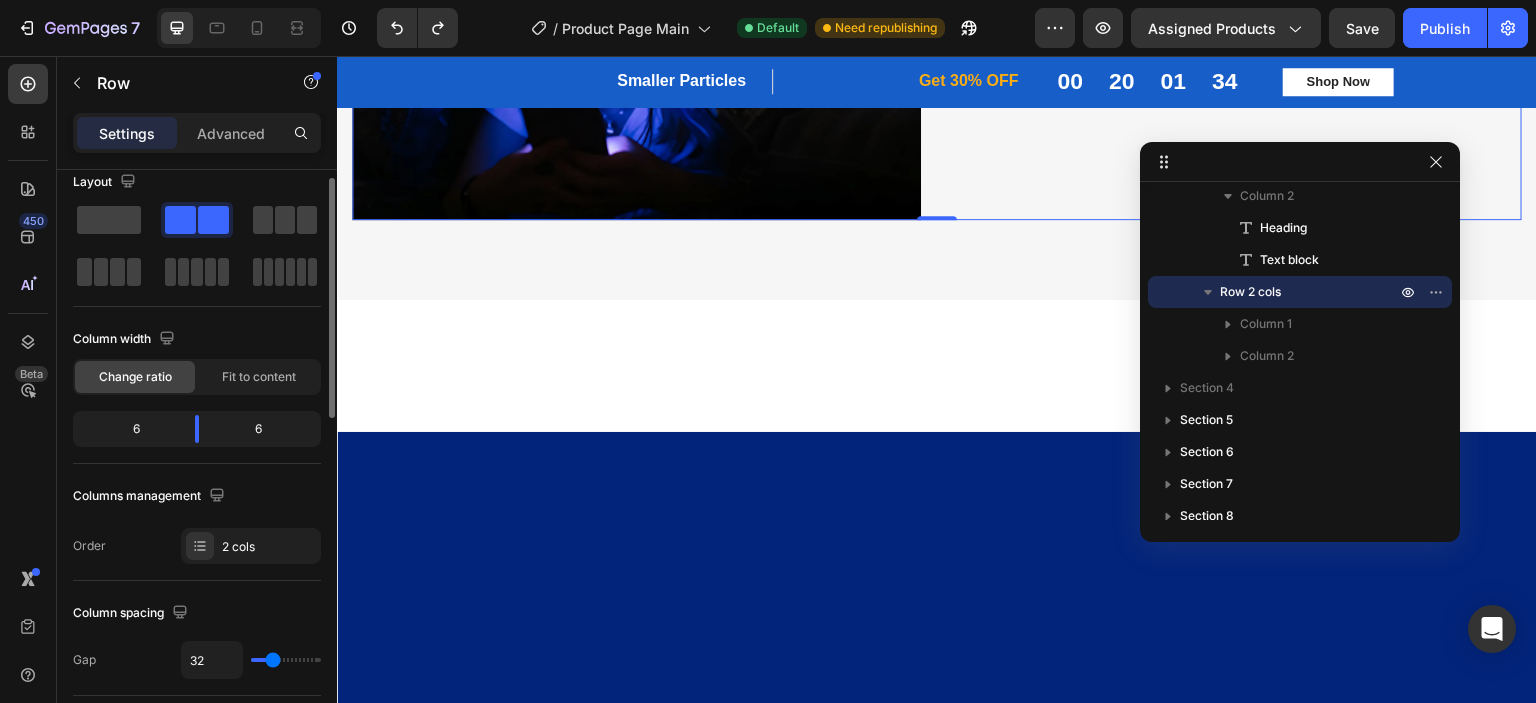 scroll, scrollTop: 22, scrollLeft: 0, axis: vertical 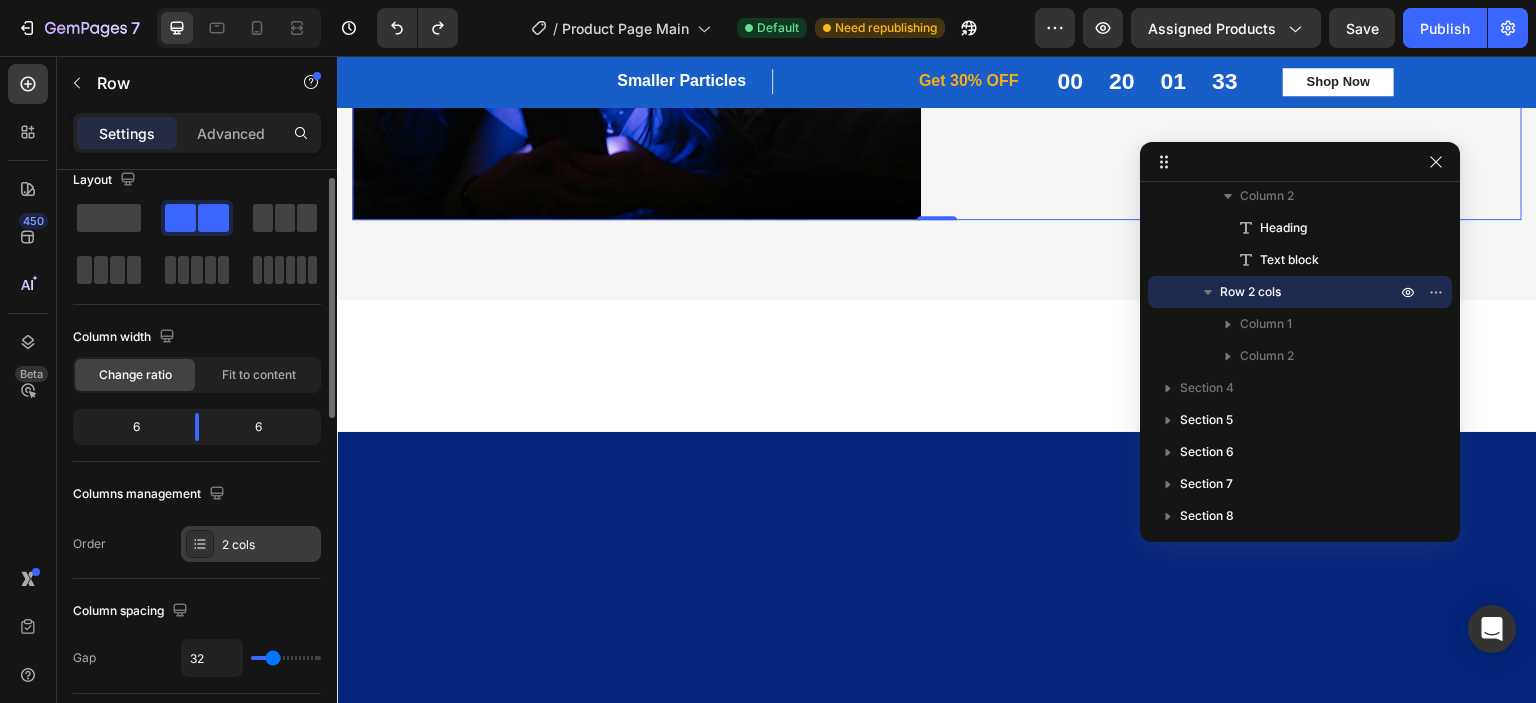 click on "2 cols" at bounding box center (269, 545) 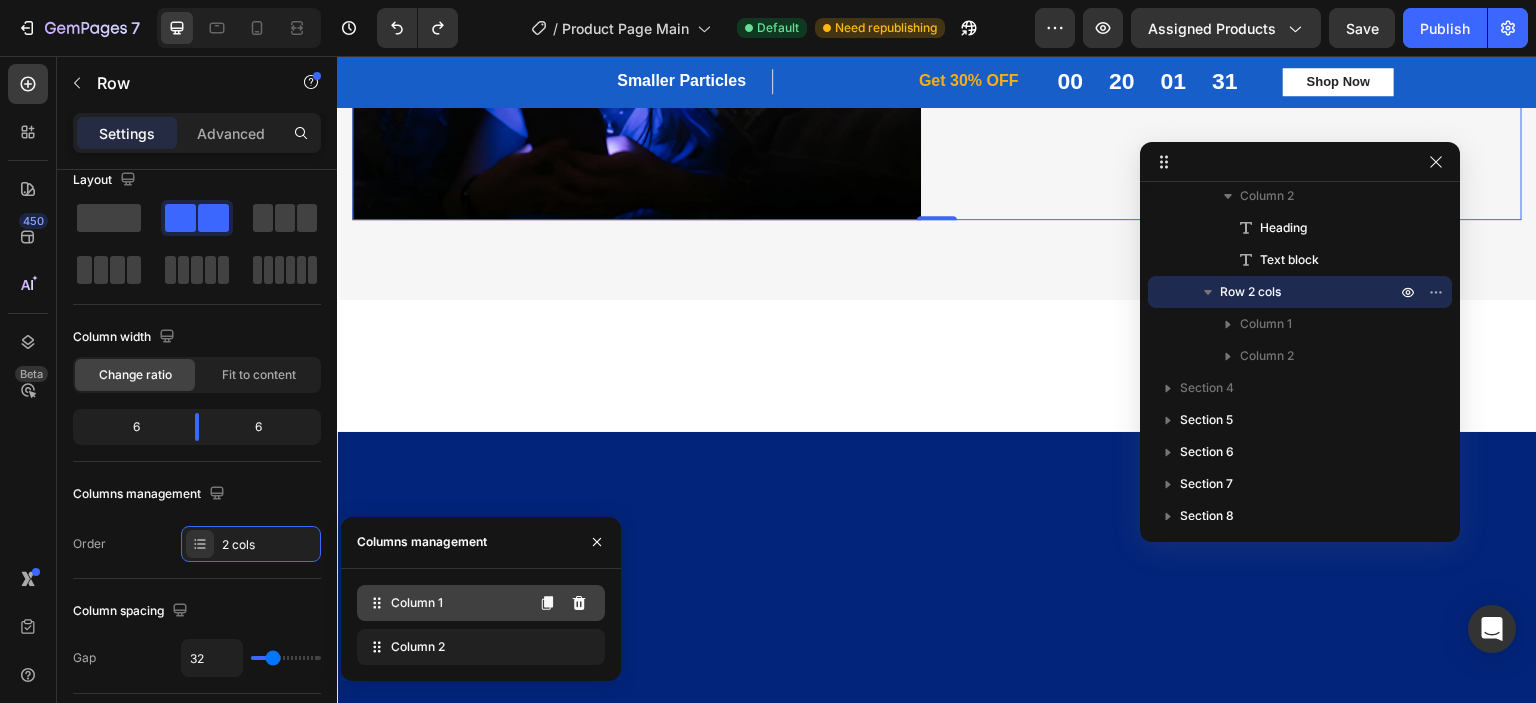 type 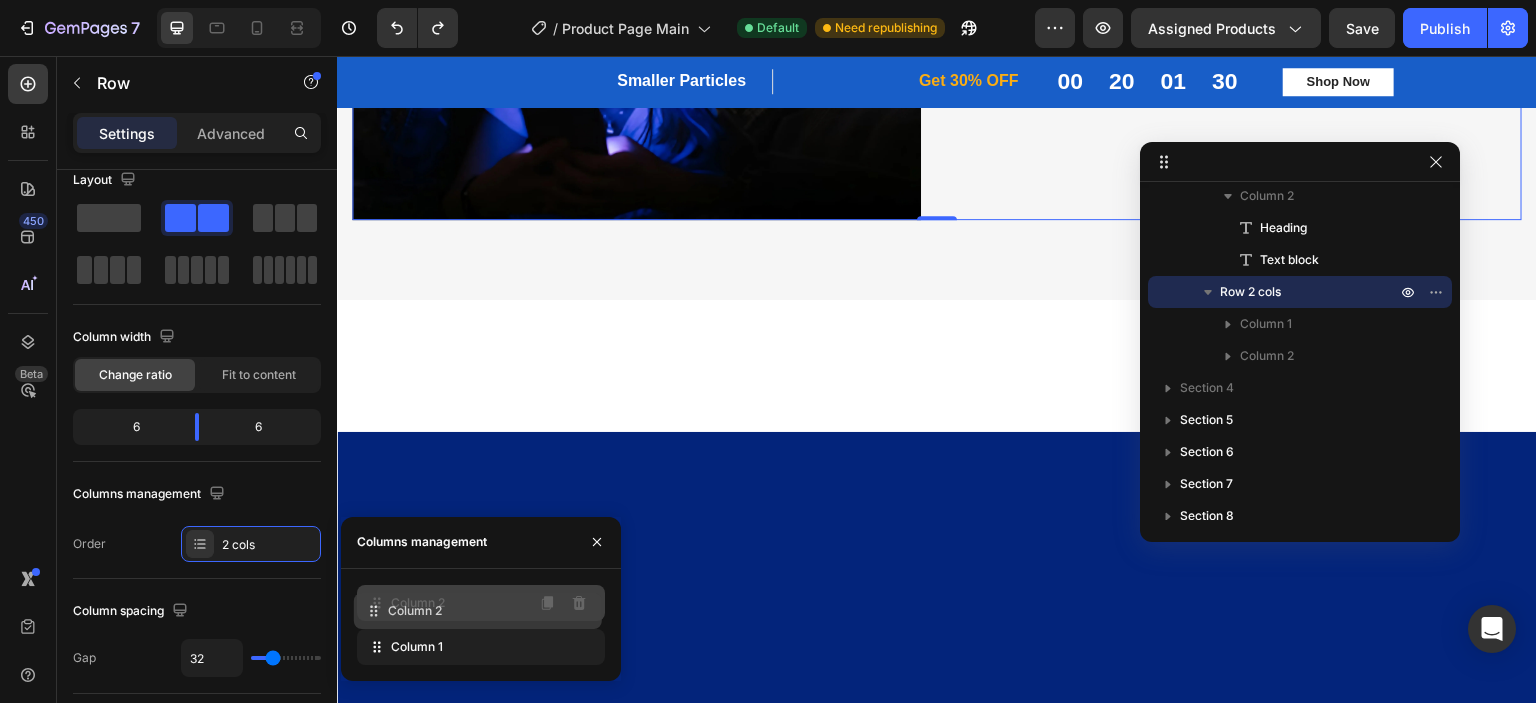 drag, startPoint x: 398, startPoint y: 643, endPoint x: 395, endPoint y: 592, distance: 51.088158 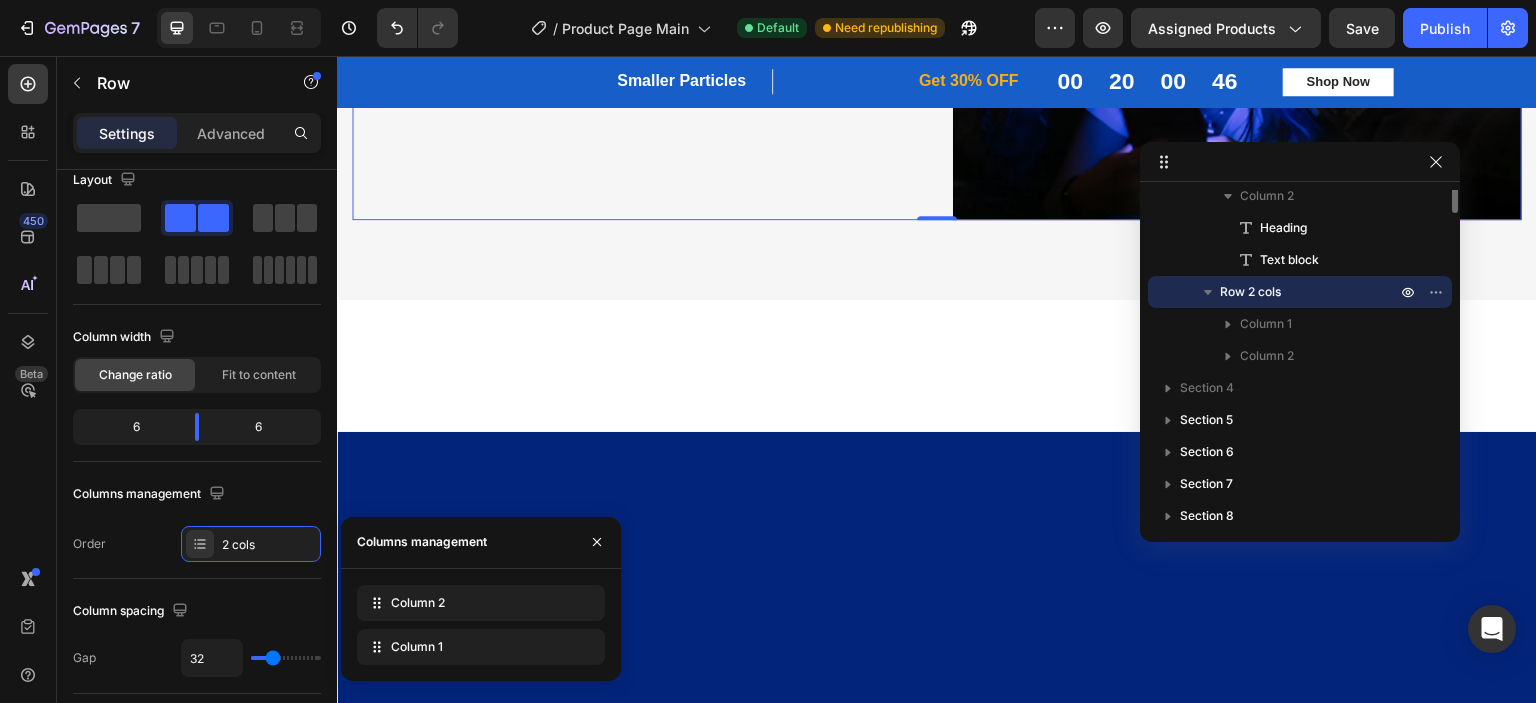 scroll, scrollTop: 0, scrollLeft: 0, axis: both 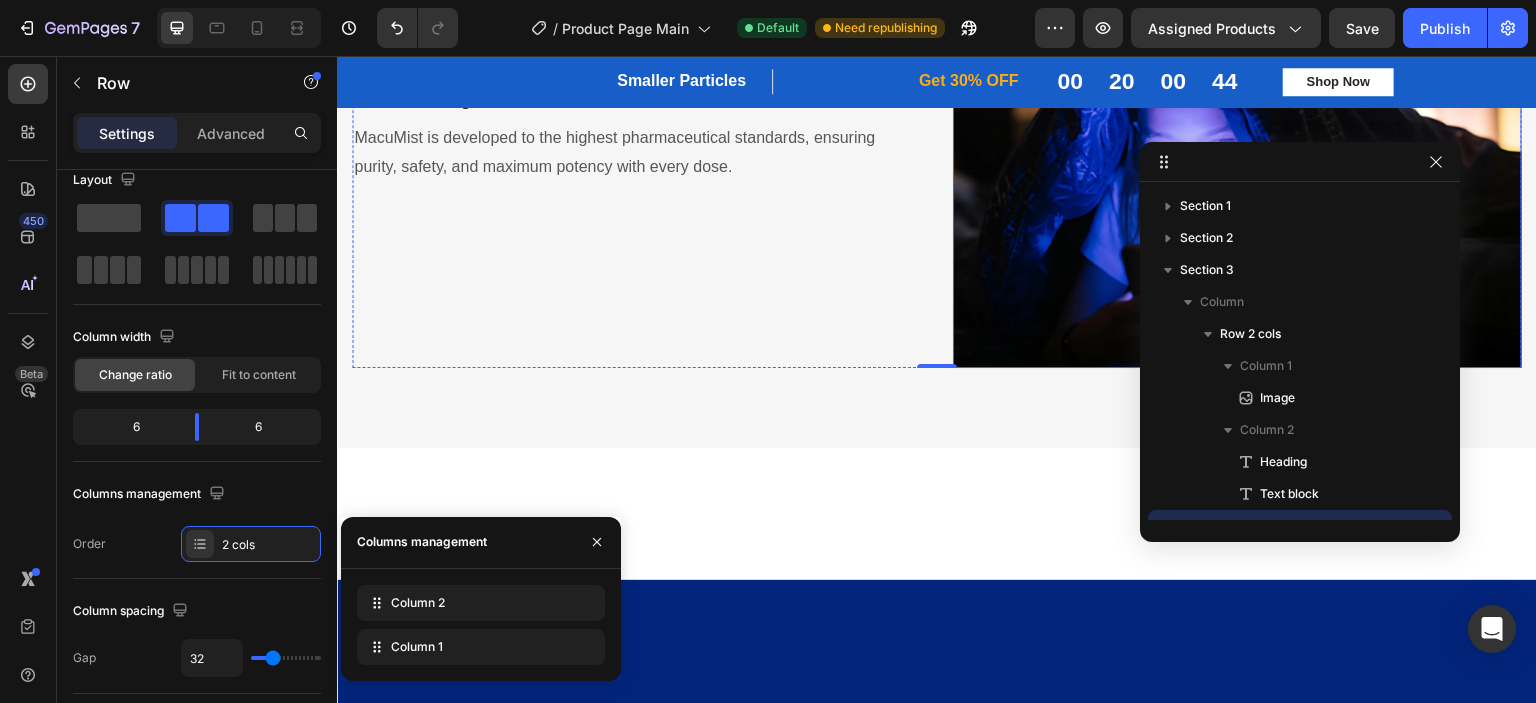 click at bounding box center (1237, 157) 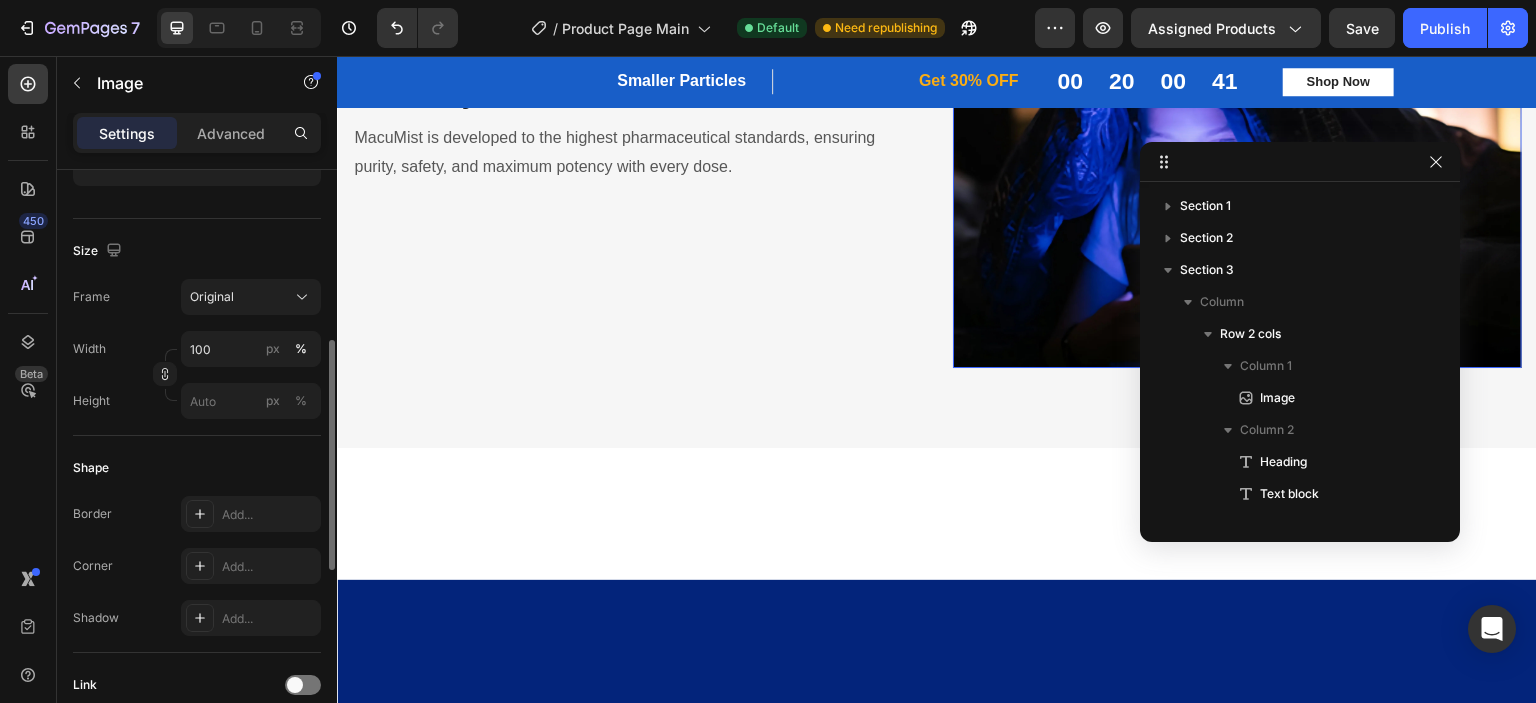 scroll, scrollTop: 510, scrollLeft: 0, axis: vertical 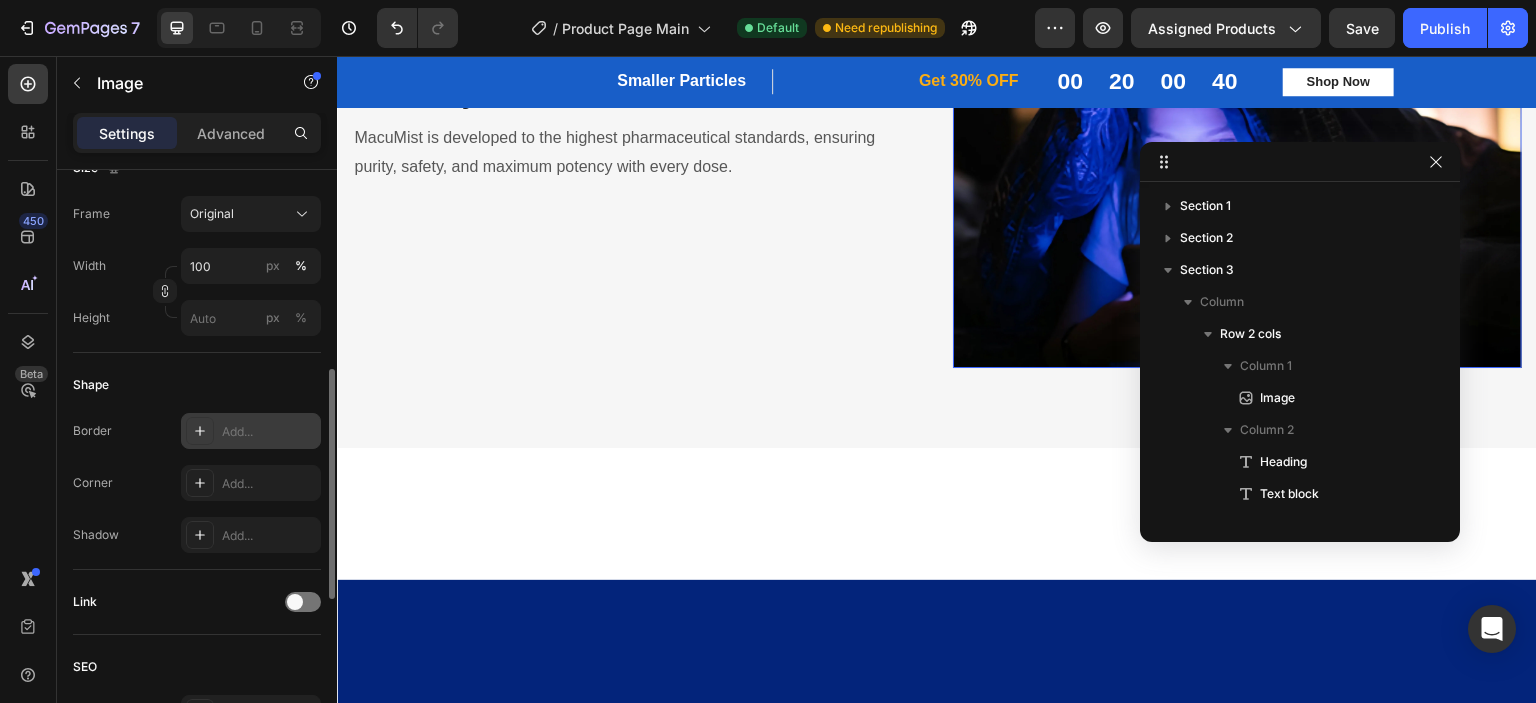 click on "Add..." at bounding box center (269, 432) 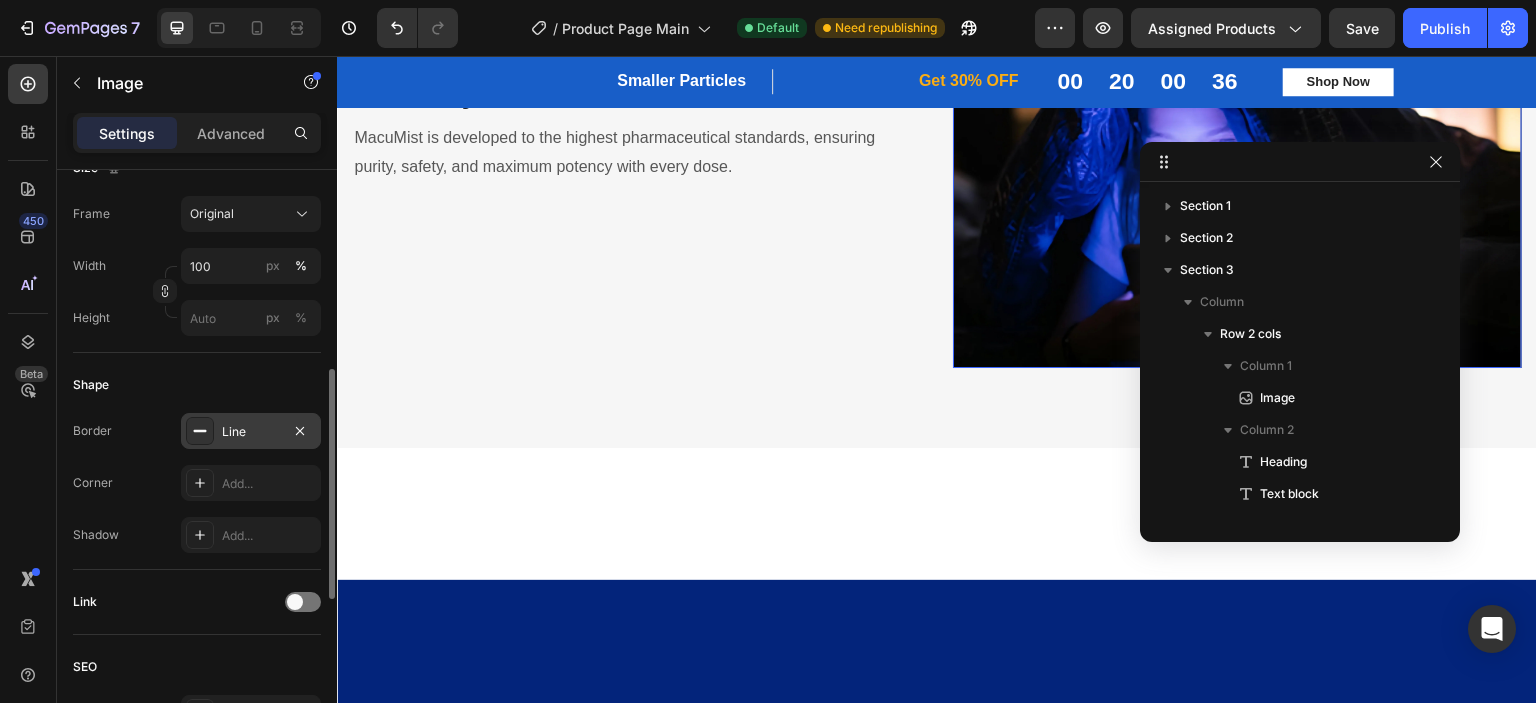 click on "Border Line Corner Add... Shadow Add..." at bounding box center [197, 483] 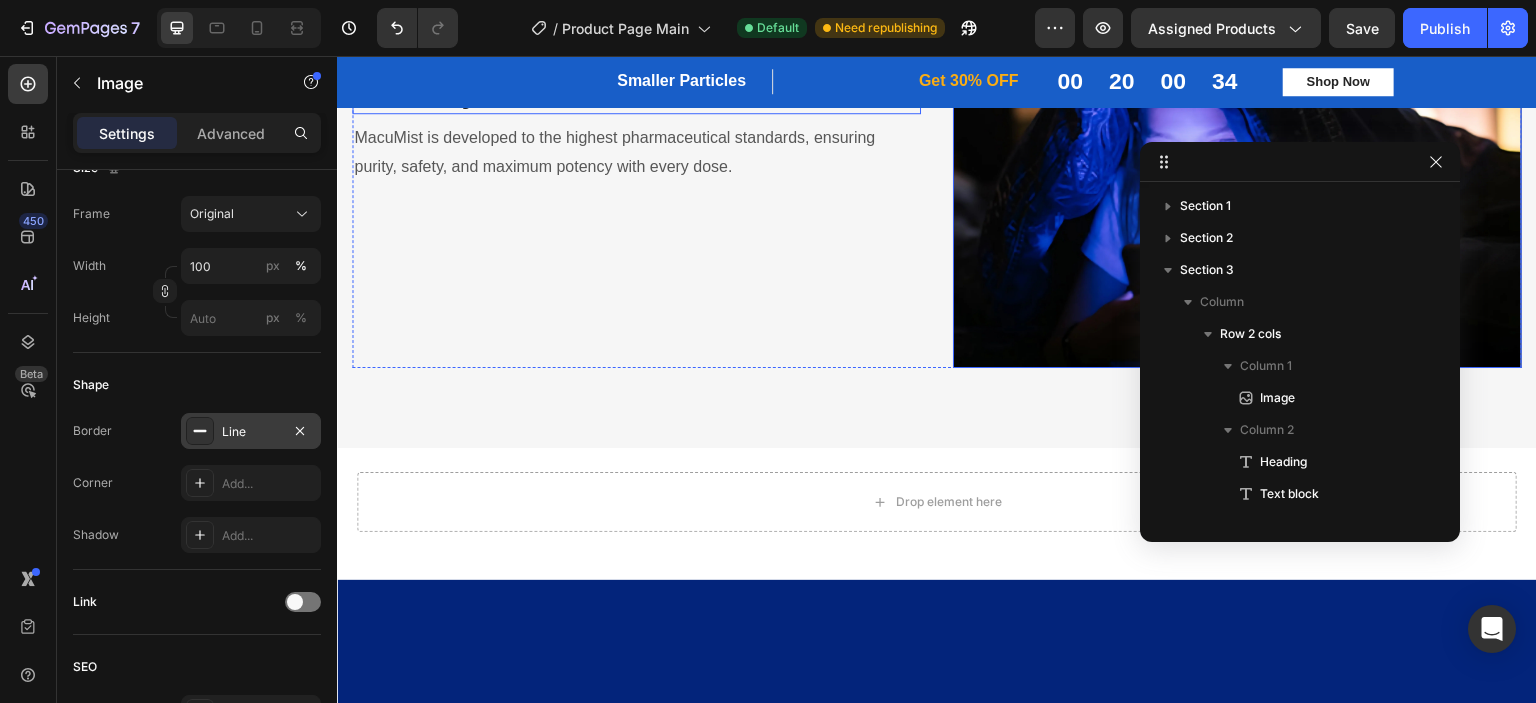 scroll, scrollTop: 1542, scrollLeft: 0, axis: vertical 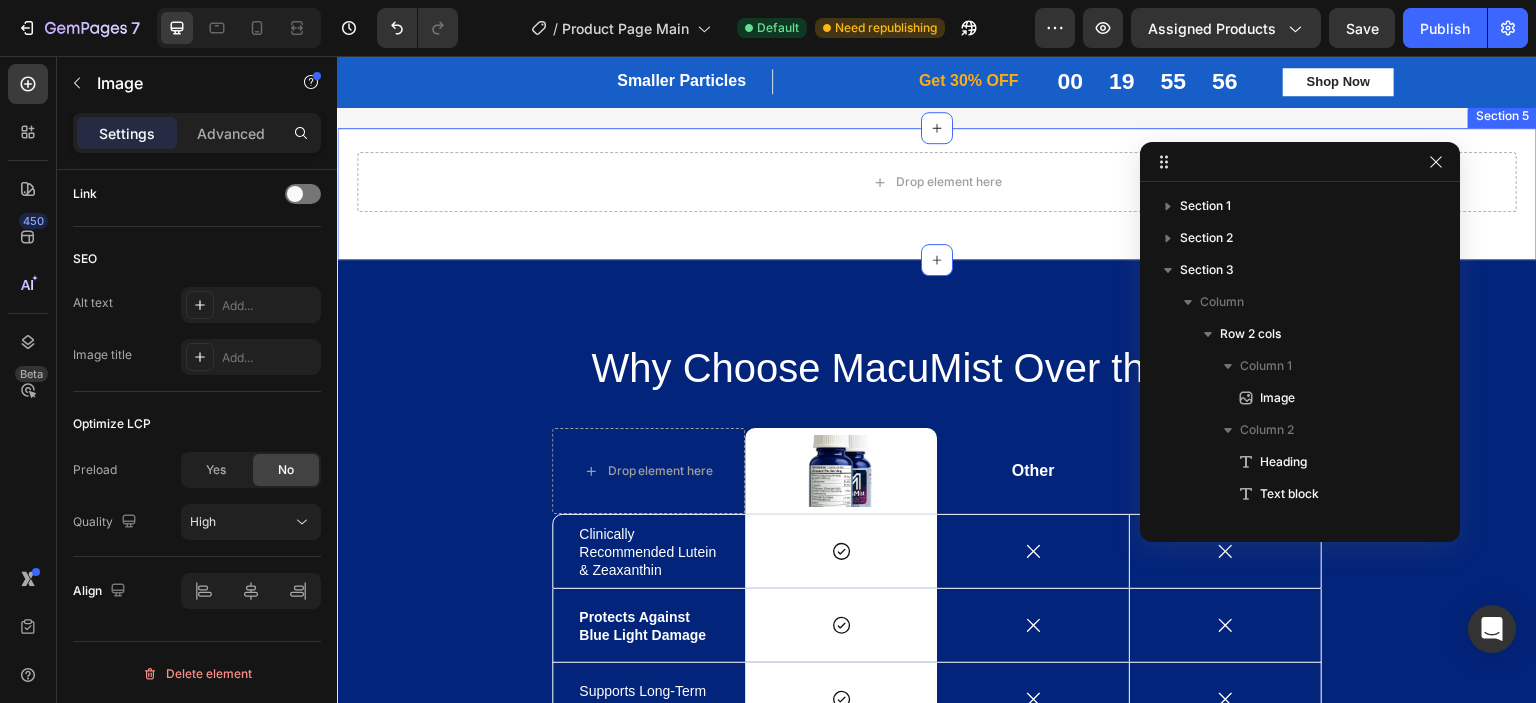 click on "Drop element here Section 5" at bounding box center [937, 194] 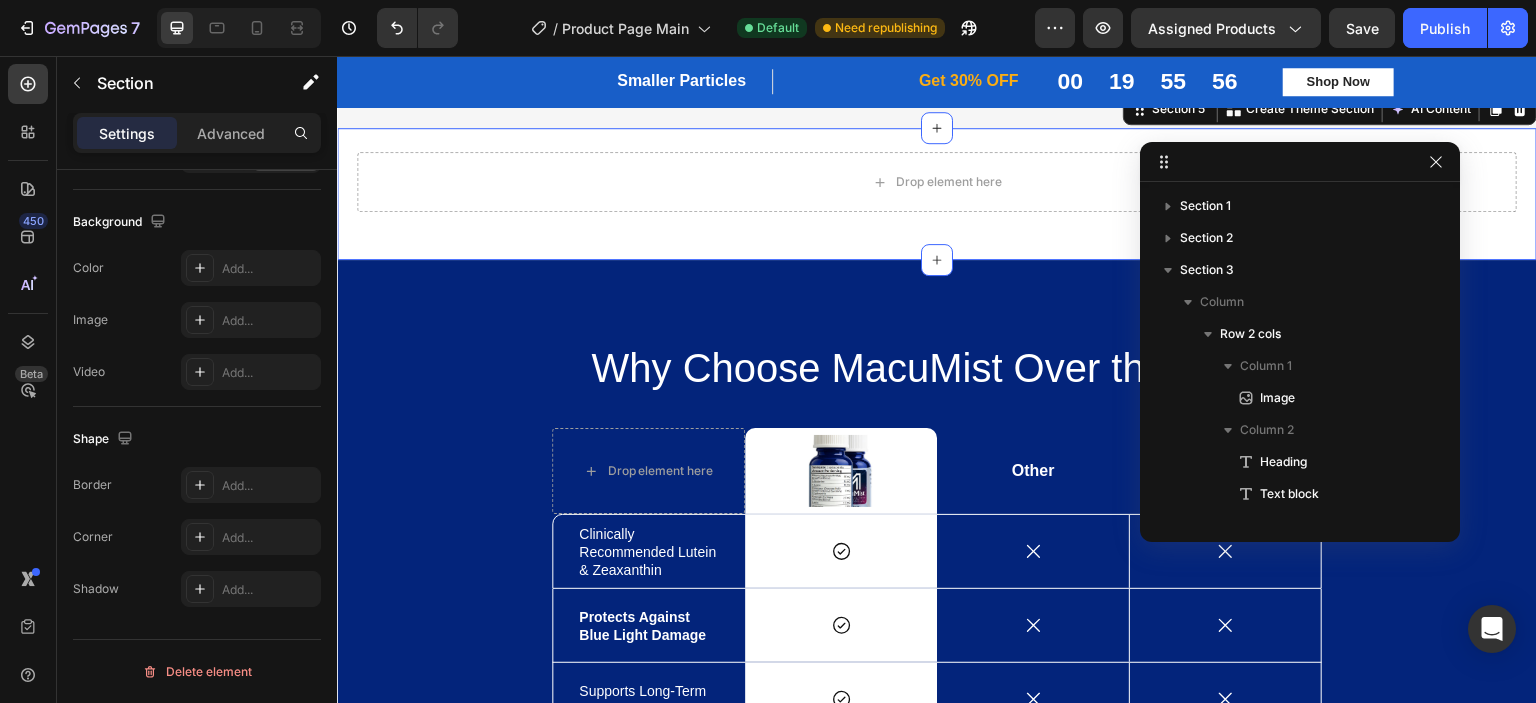 scroll, scrollTop: 0, scrollLeft: 0, axis: both 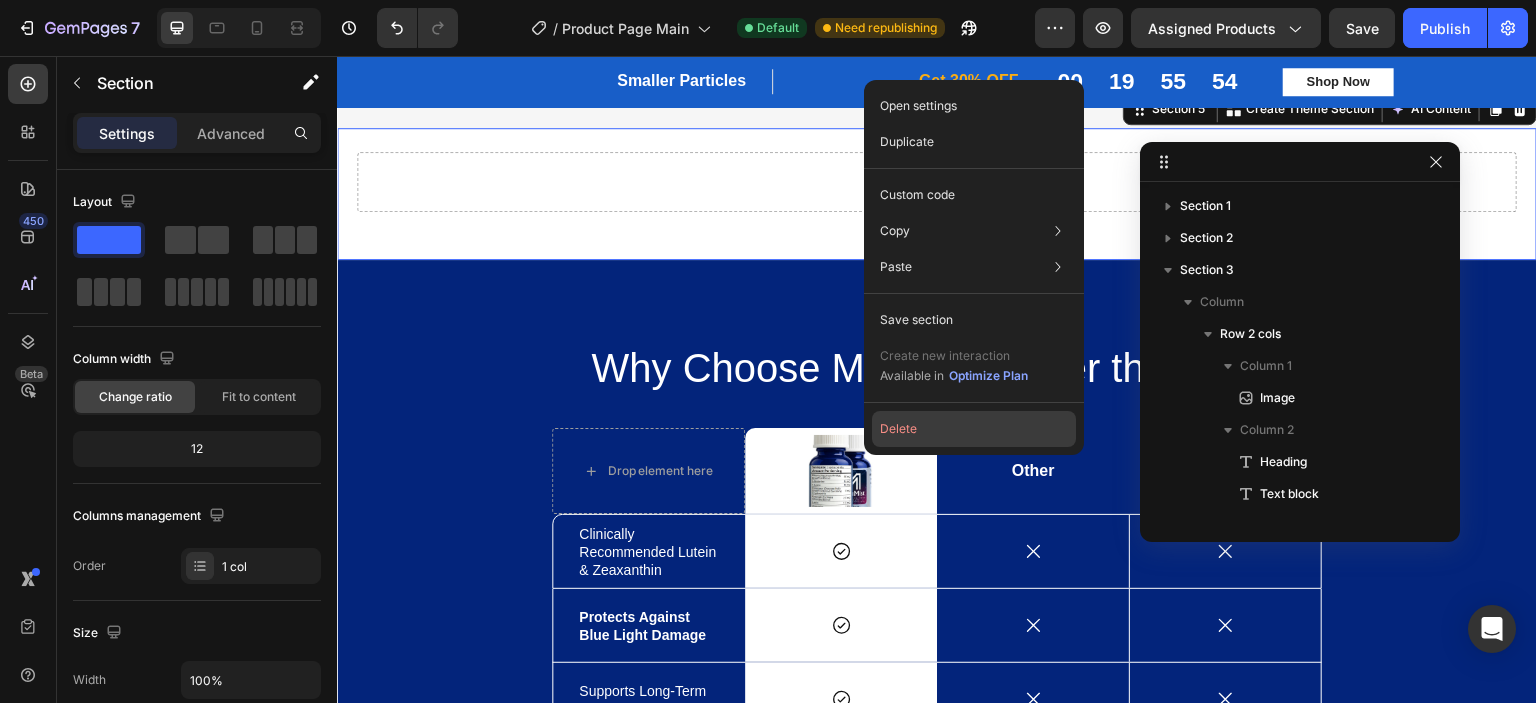 click on "Delete" 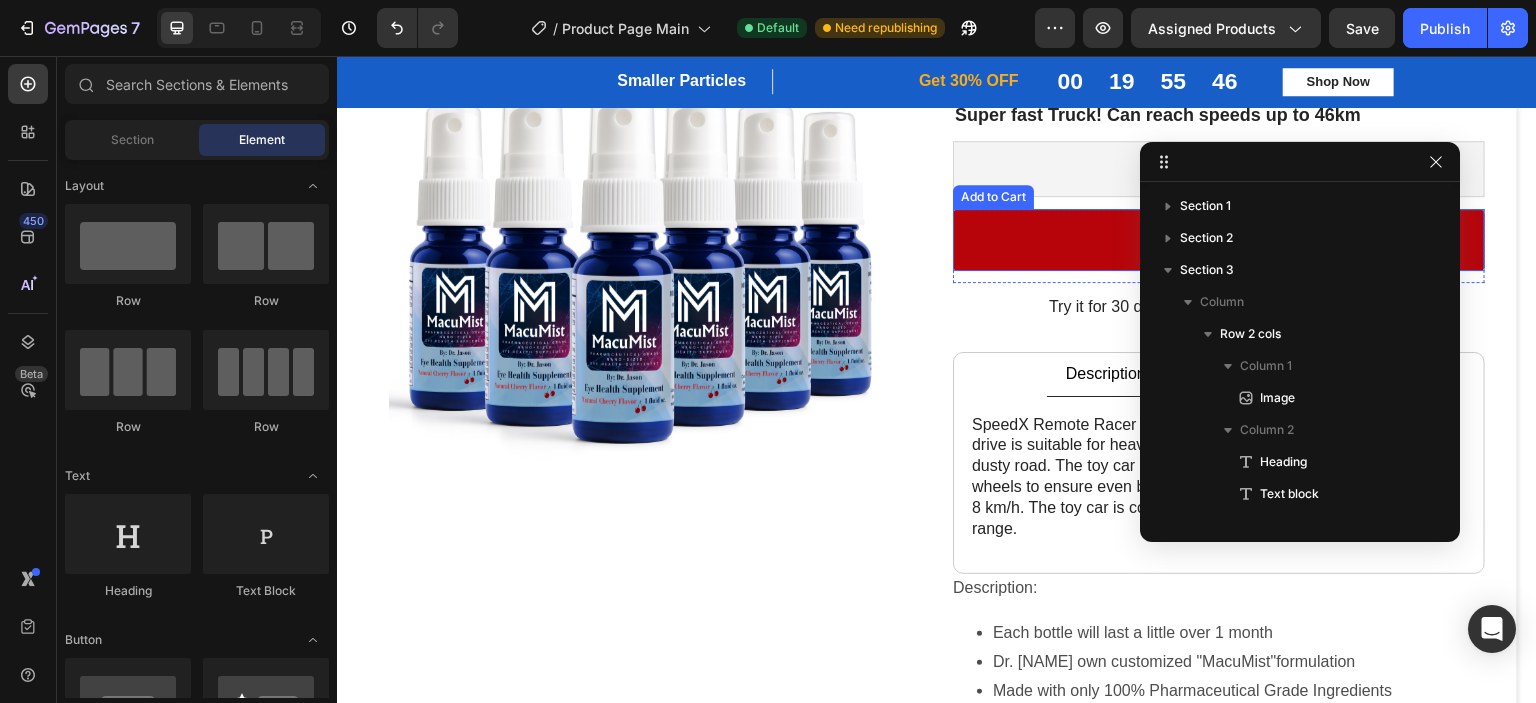 scroll, scrollTop: 0, scrollLeft: 0, axis: both 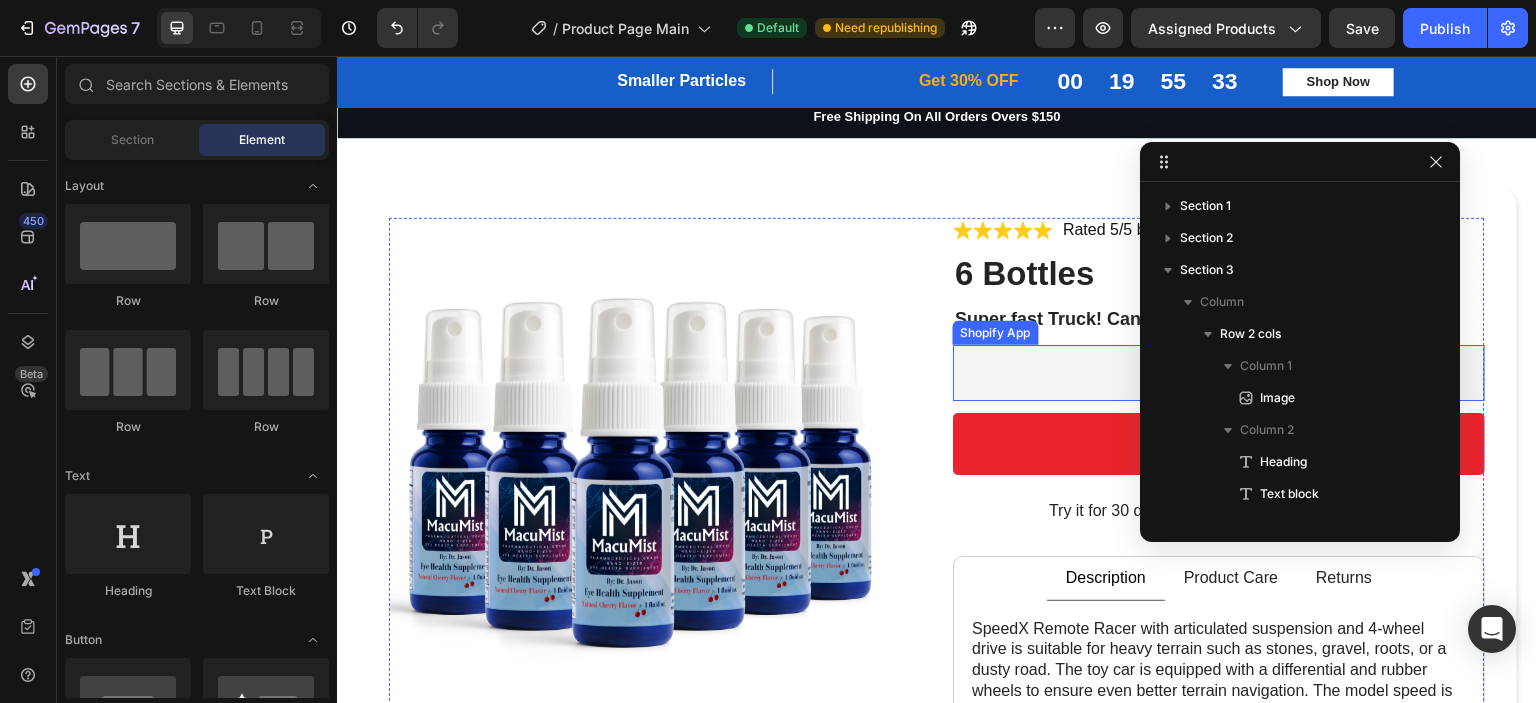 click on "Shopify App" at bounding box center [1219, 373] 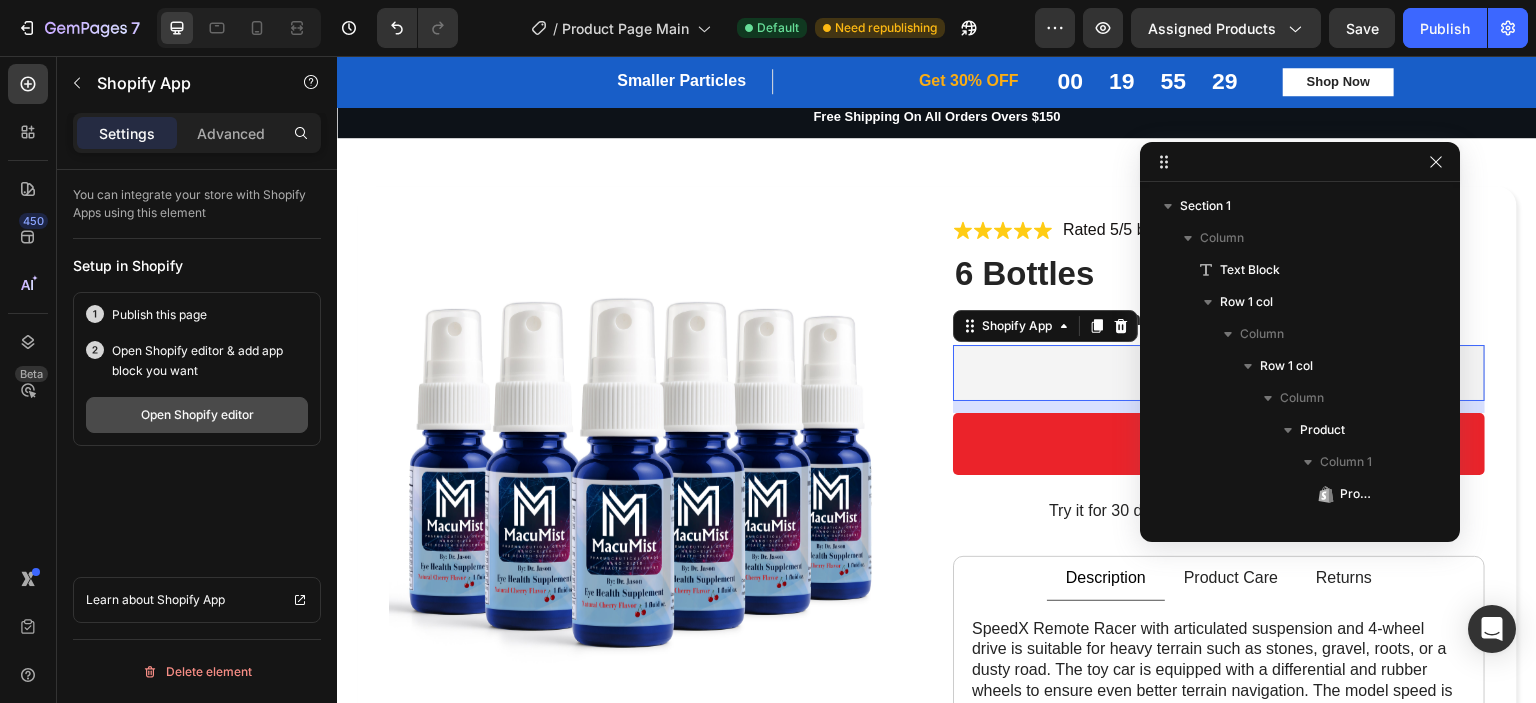click on "Open Shopify editor" at bounding box center (197, 415) 